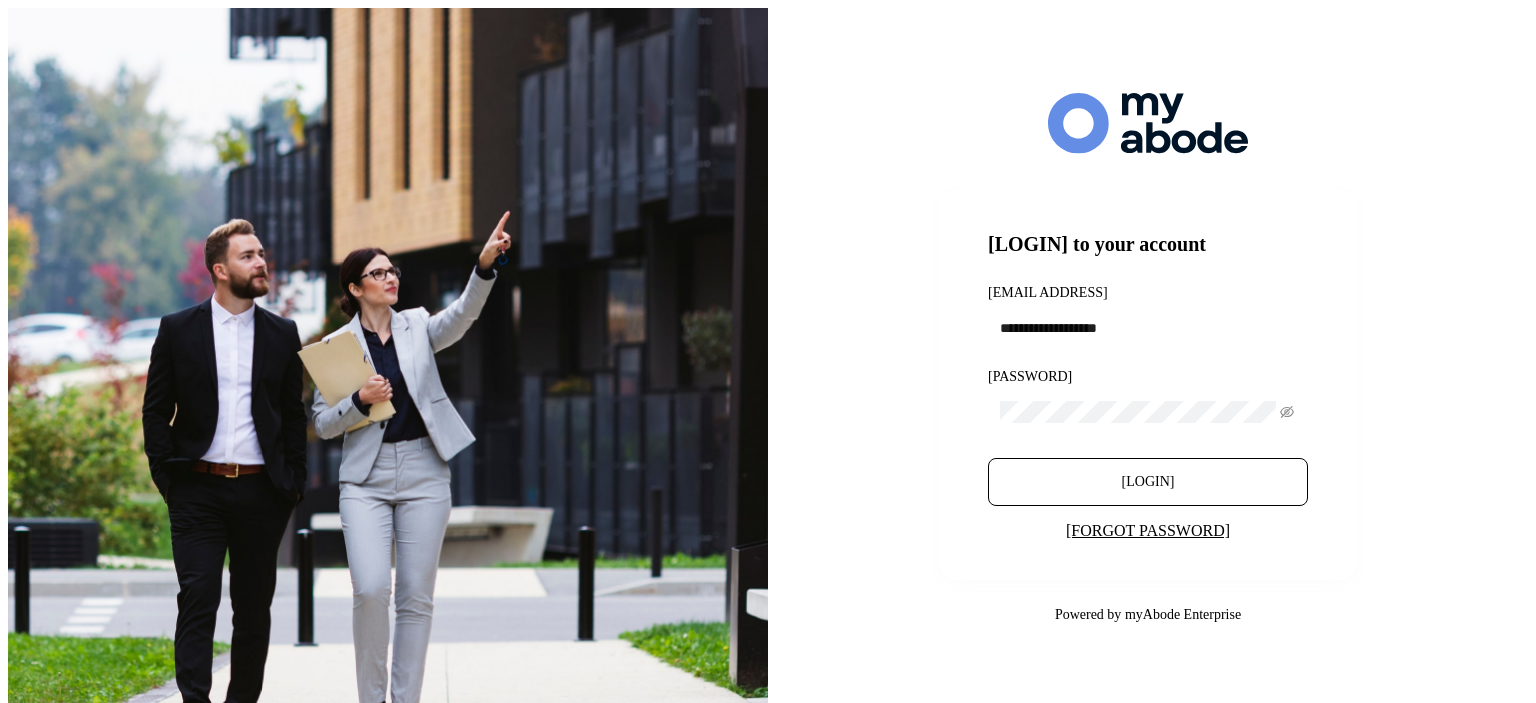 scroll, scrollTop: 0, scrollLeft: 0, axis: both 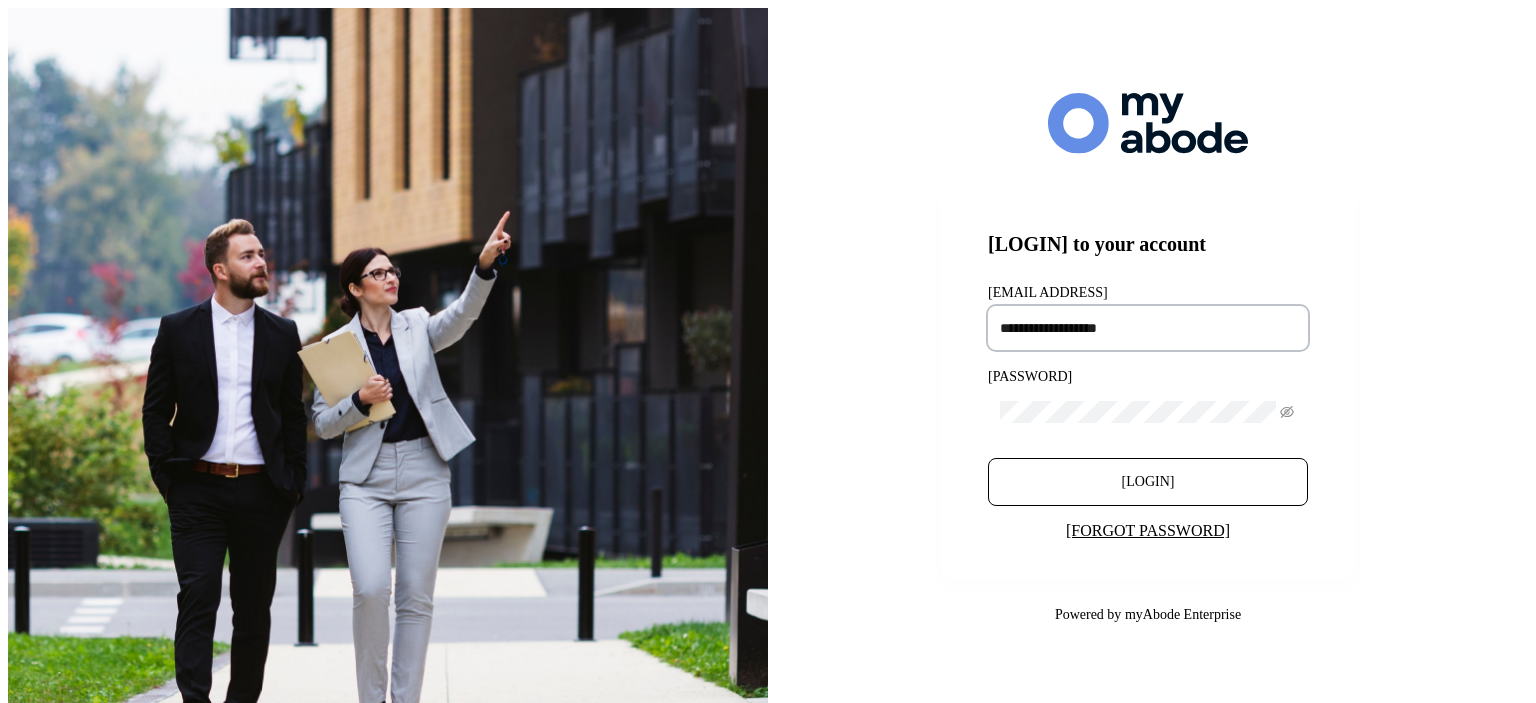 click at bounding box center (1148, 328) 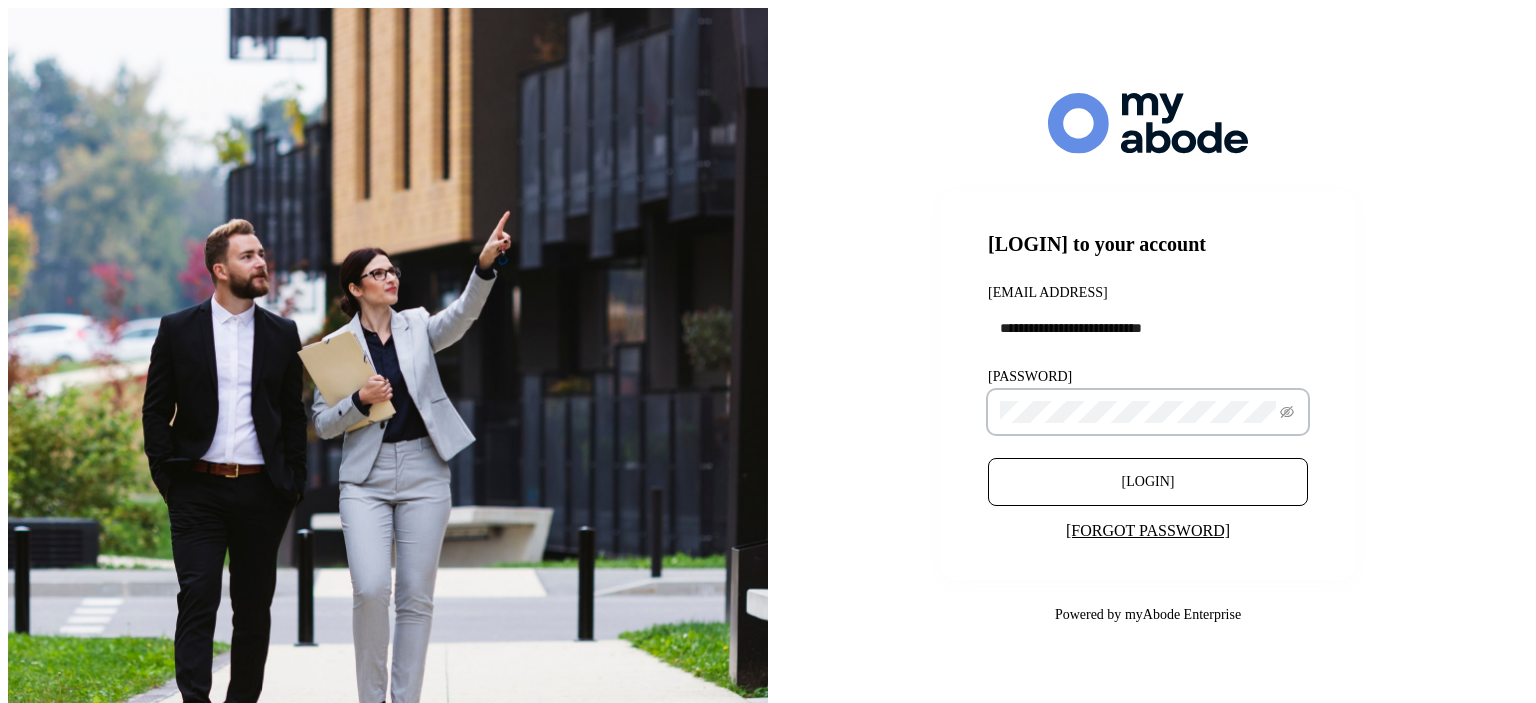 click on "[LOGIN]" at bounding box center (1148, 482) 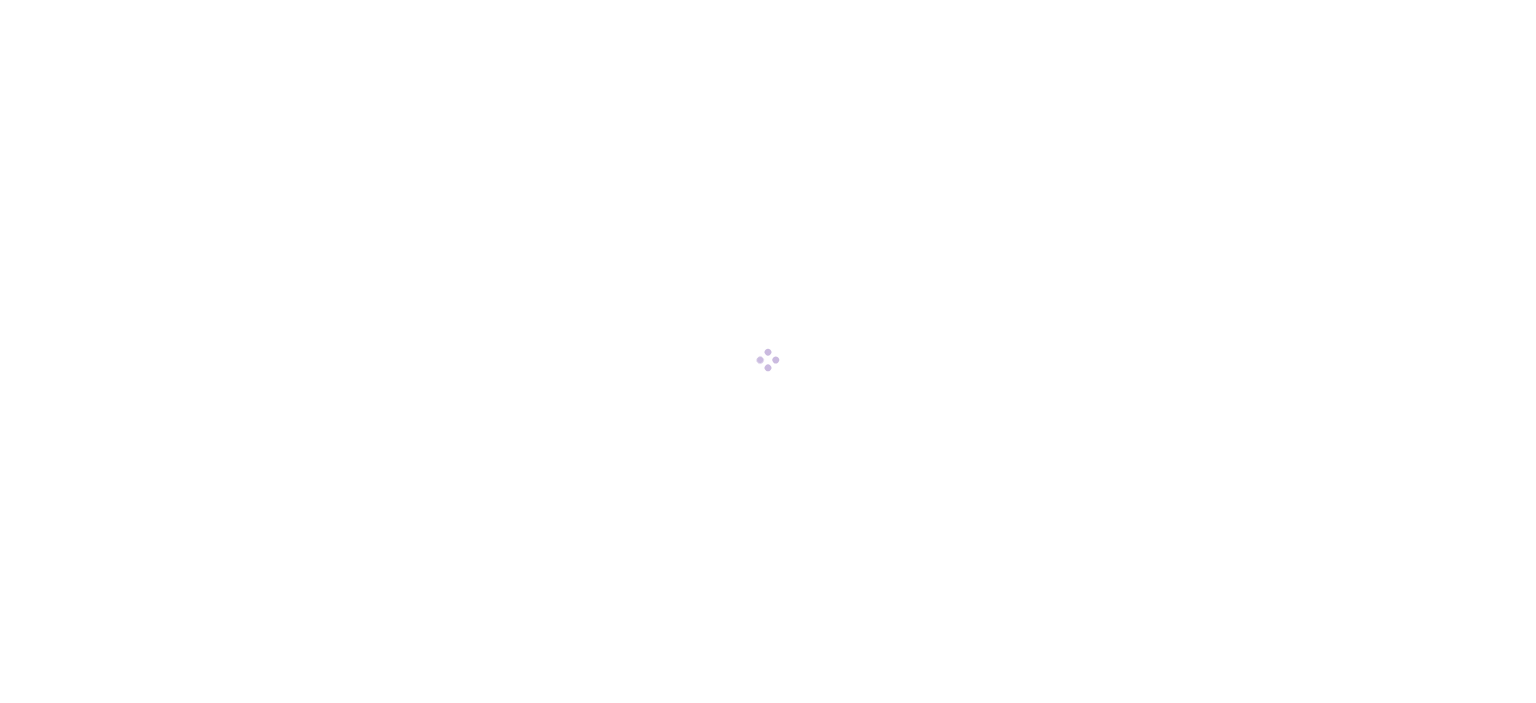 scroll, scrollTop: 0, scrollLeft: 0, axis: both 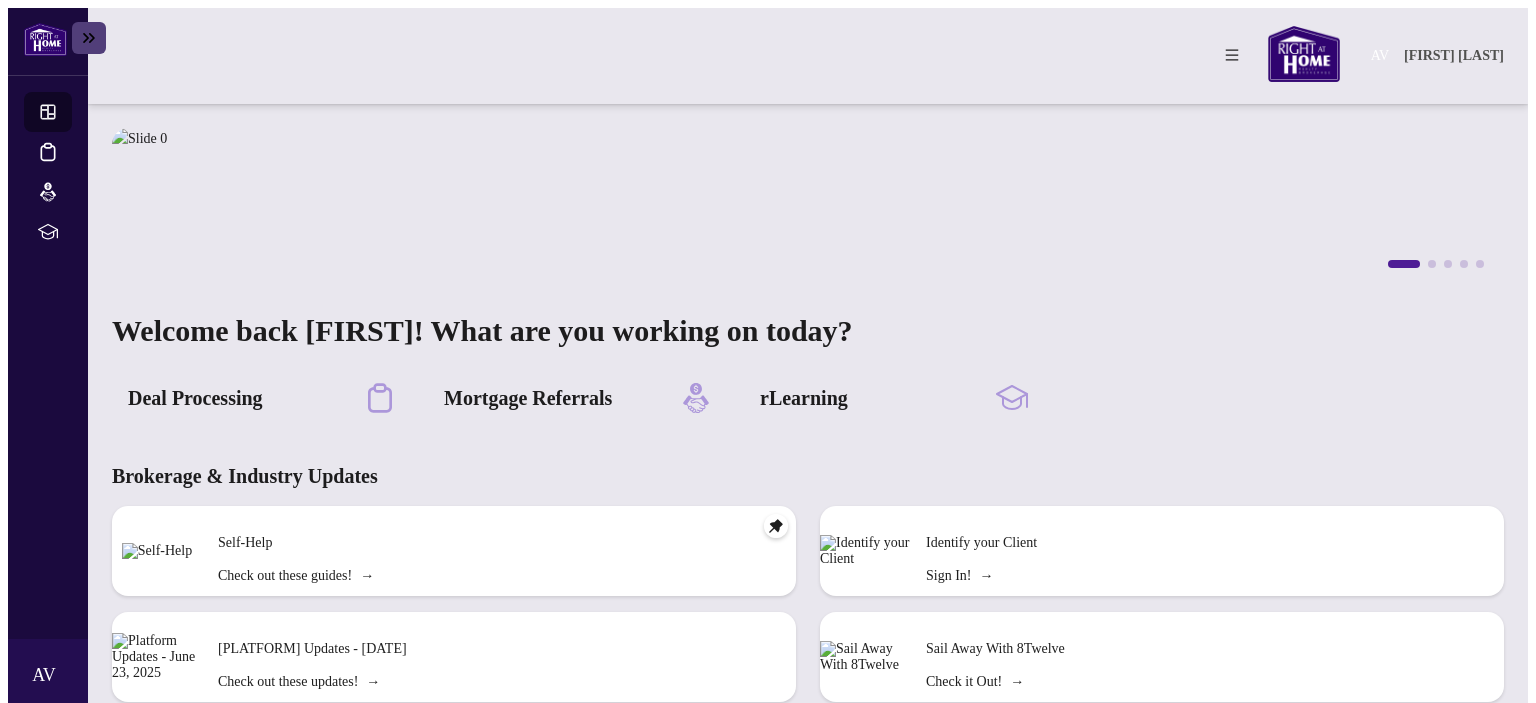 click on "Deal Processing" at bounding box center (195, 398) 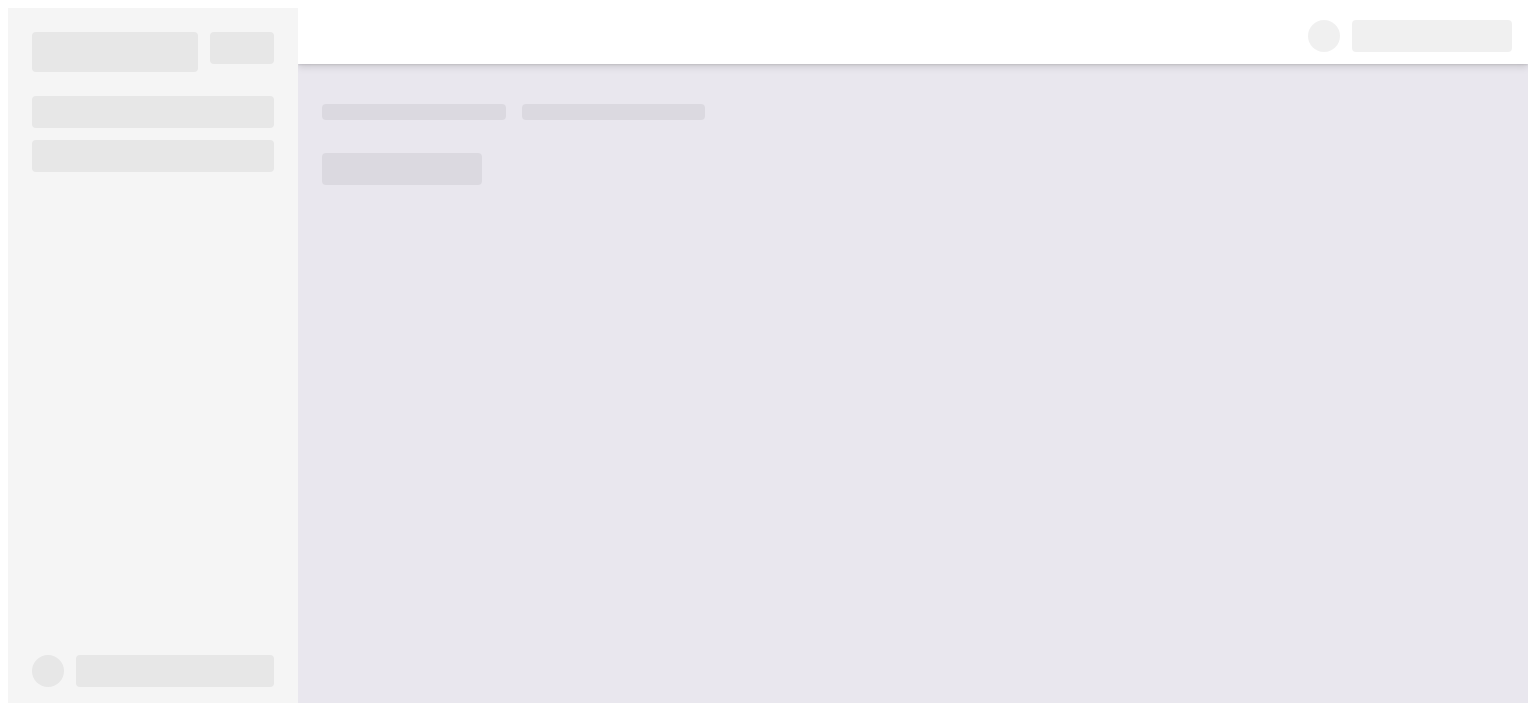 scroll, scrollTop: 0, scrollLeft: 0, axis: both 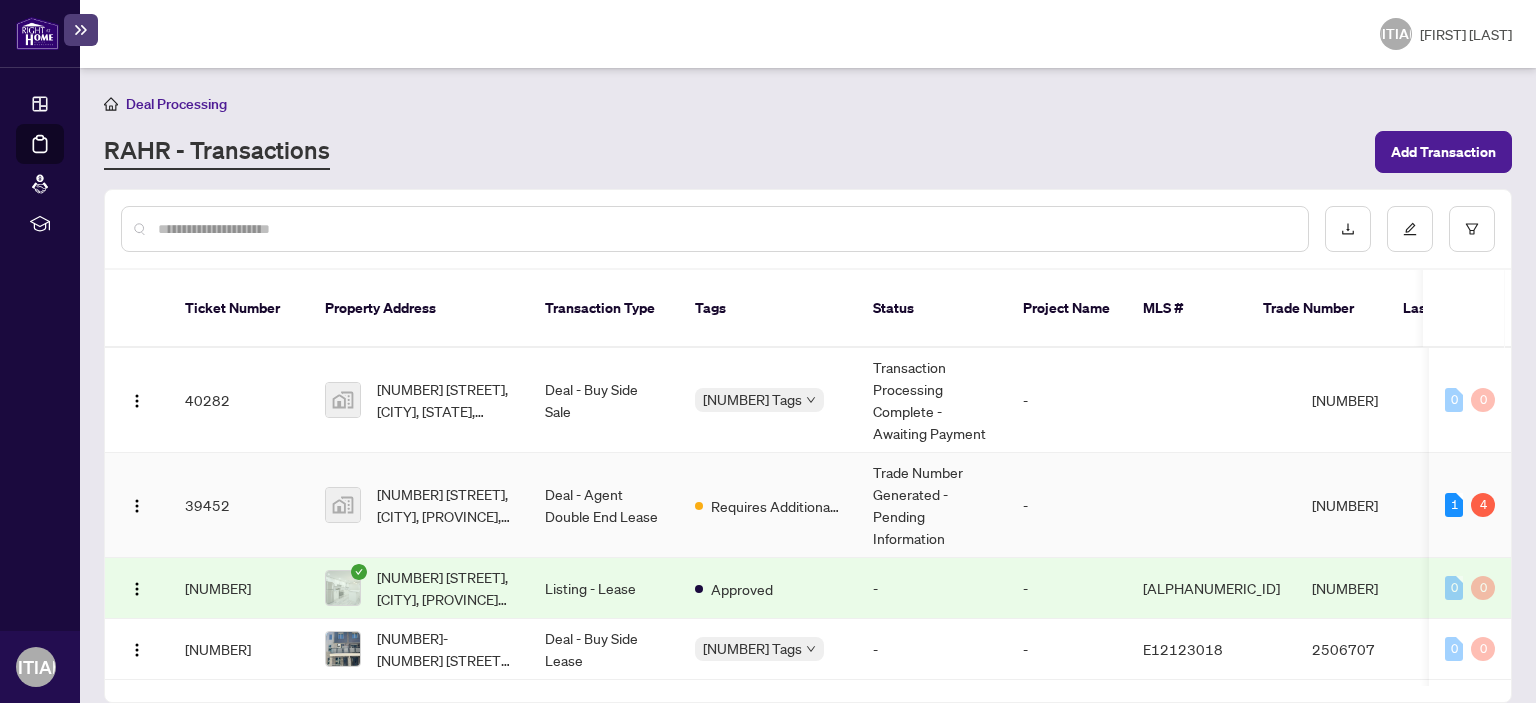 click on "Deal - Agent Double End Lease" at bounding box center [604, 505] 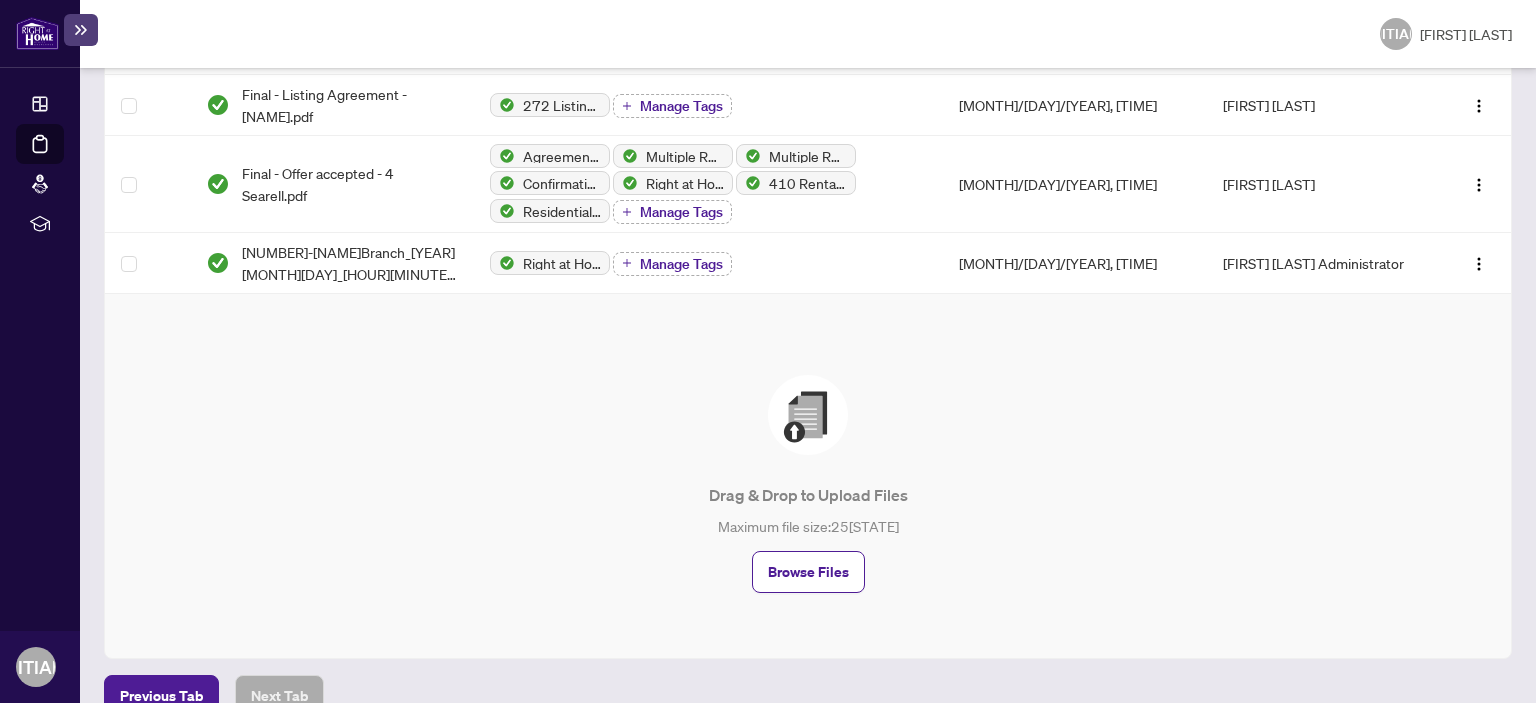 scroll, scrollTop: 538, scrollLeft: 0, axis: vertical 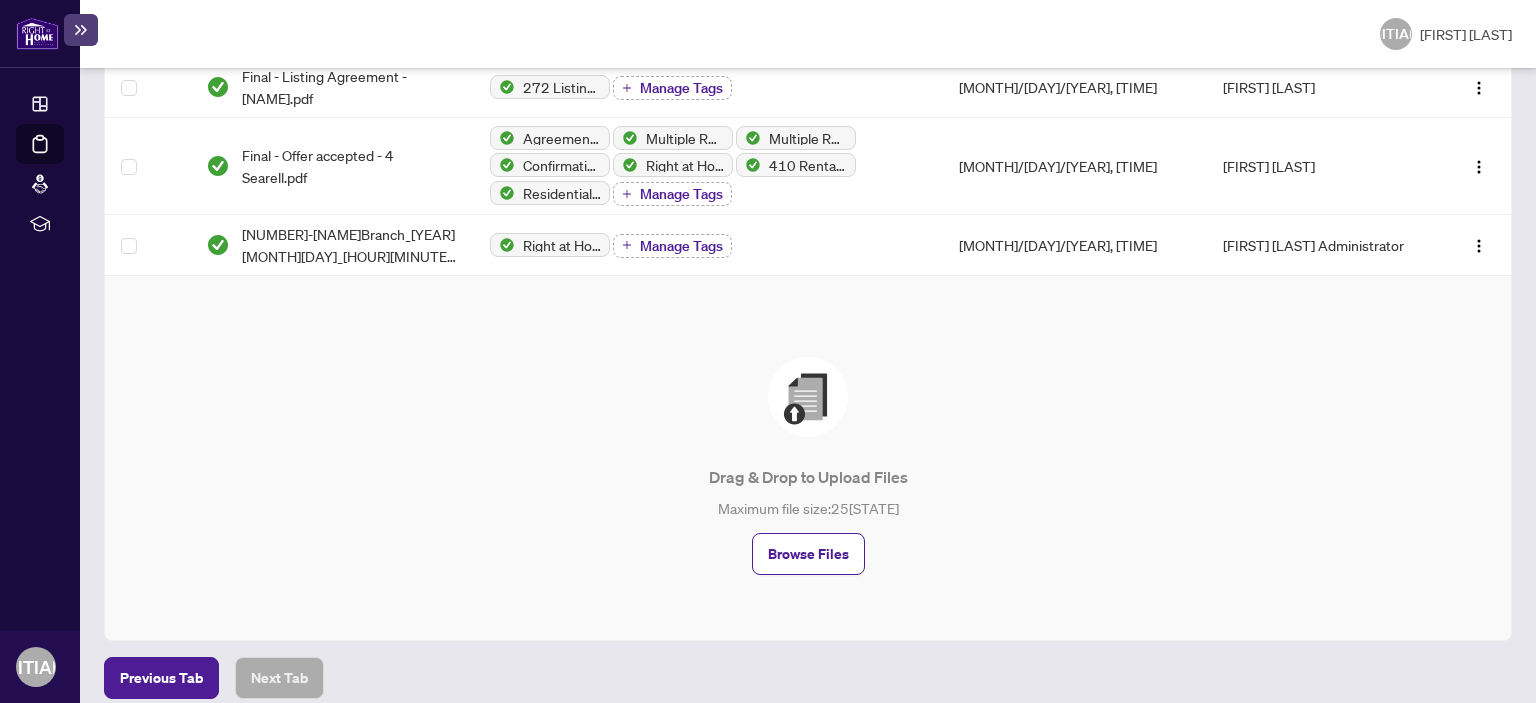 click on "Browse Files" at bounding box center [808, 554] 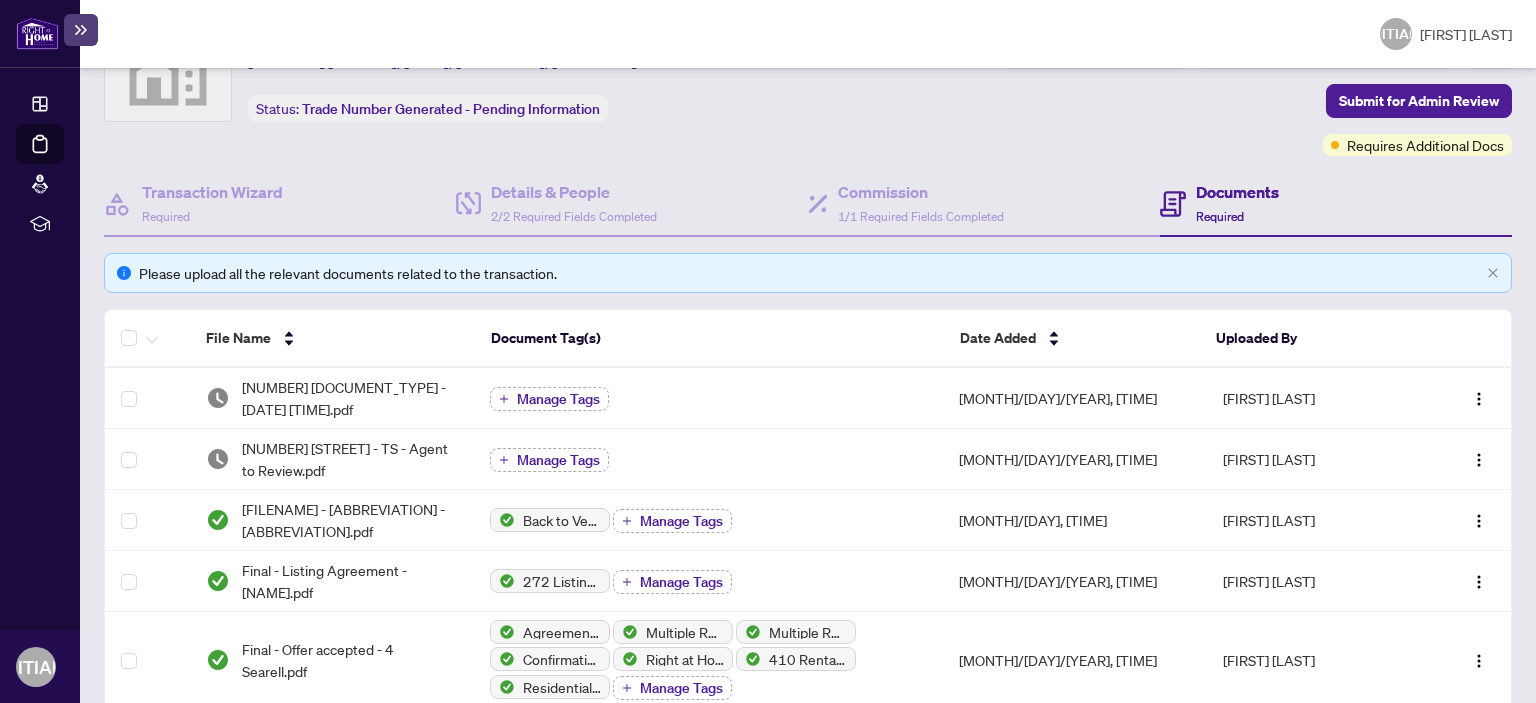 scroll, scrollTop: 118, scrollLeft: 0, axis: vertical 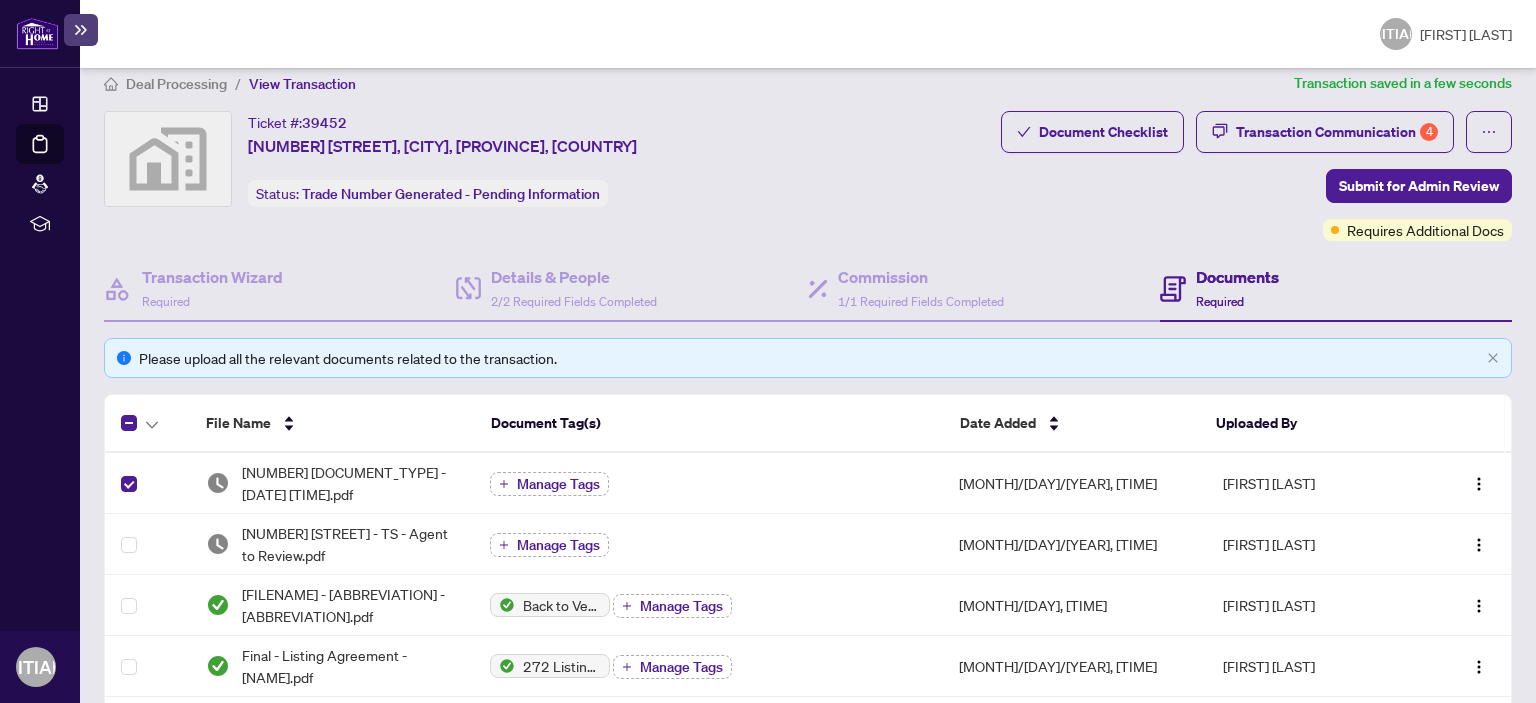 click at bounding box center (1479, 483) 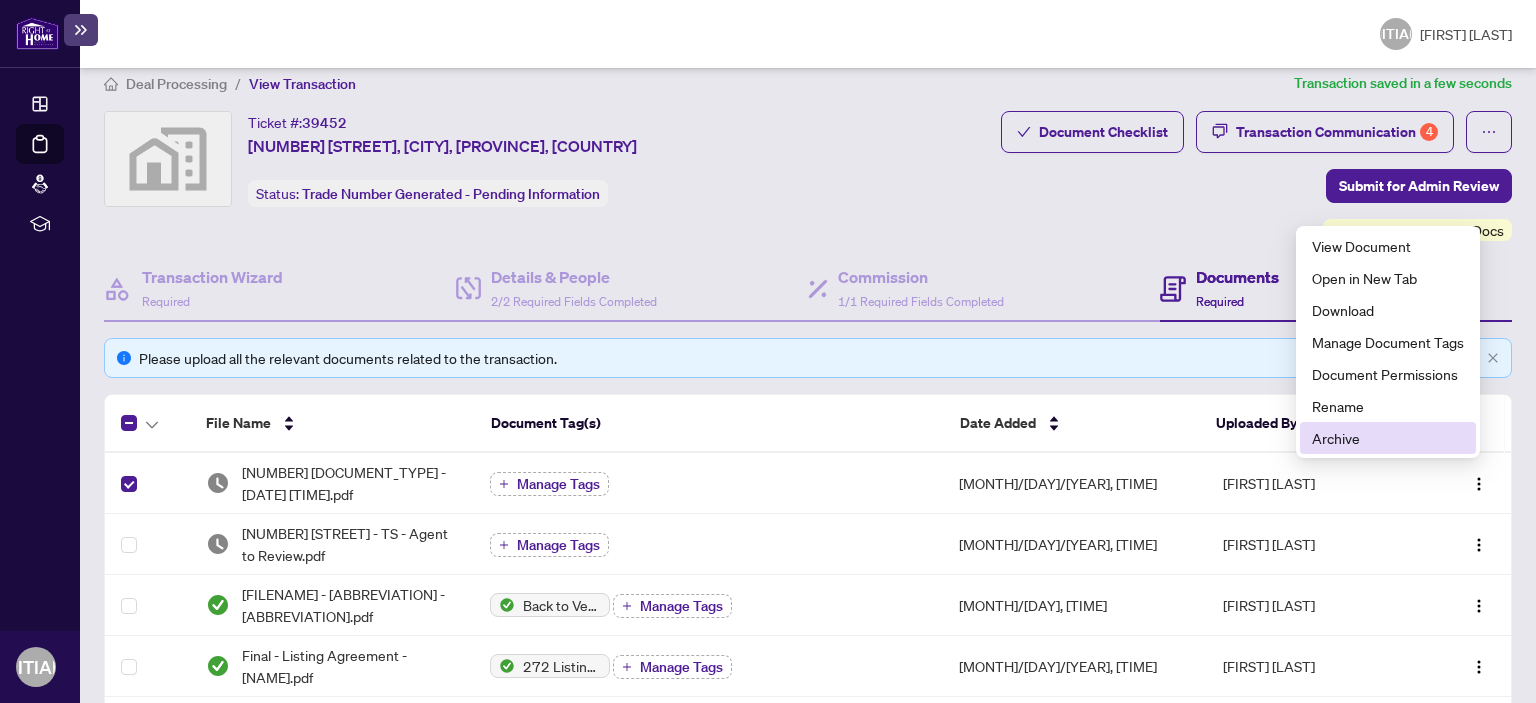 click on "Archive" at bounding box center (1388, 438) 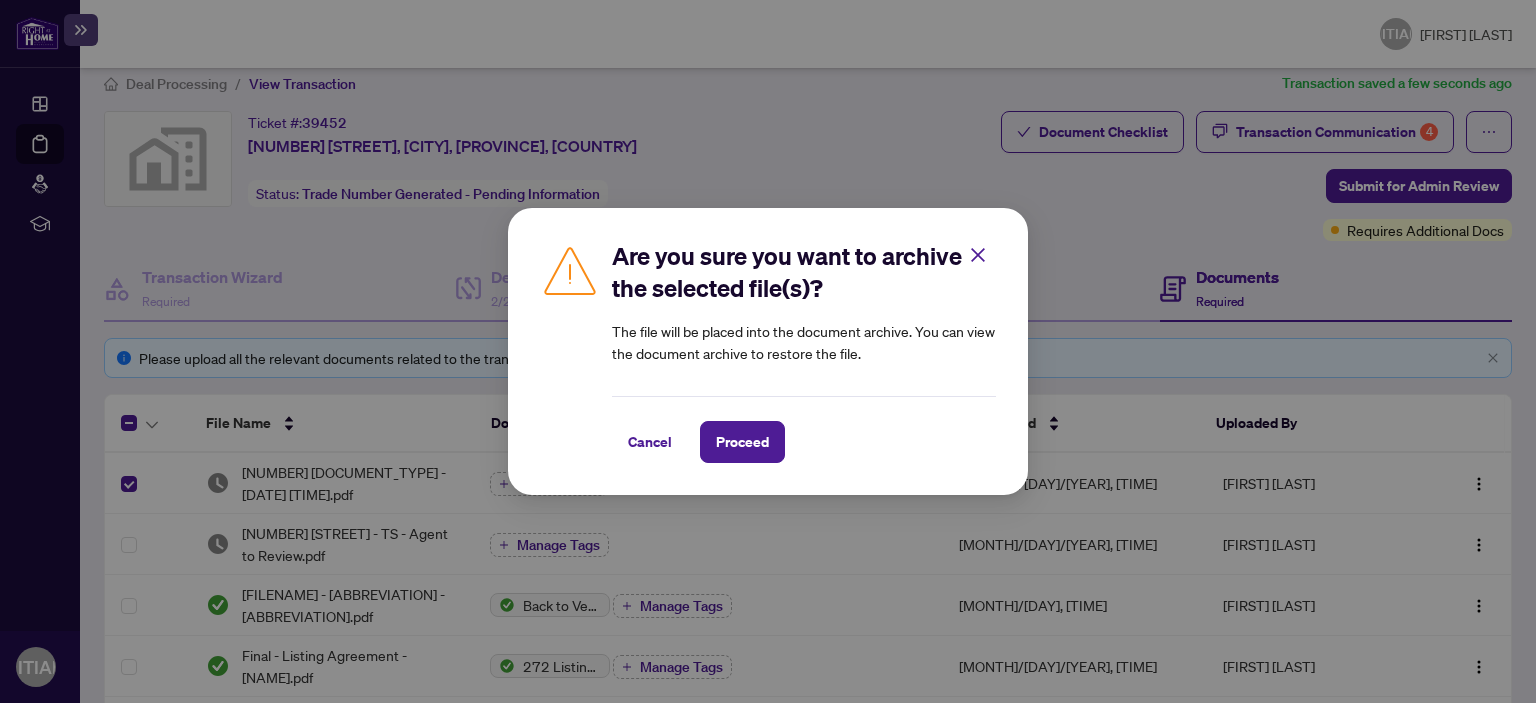 click on "Proceed" at bounding box center (742, 442) 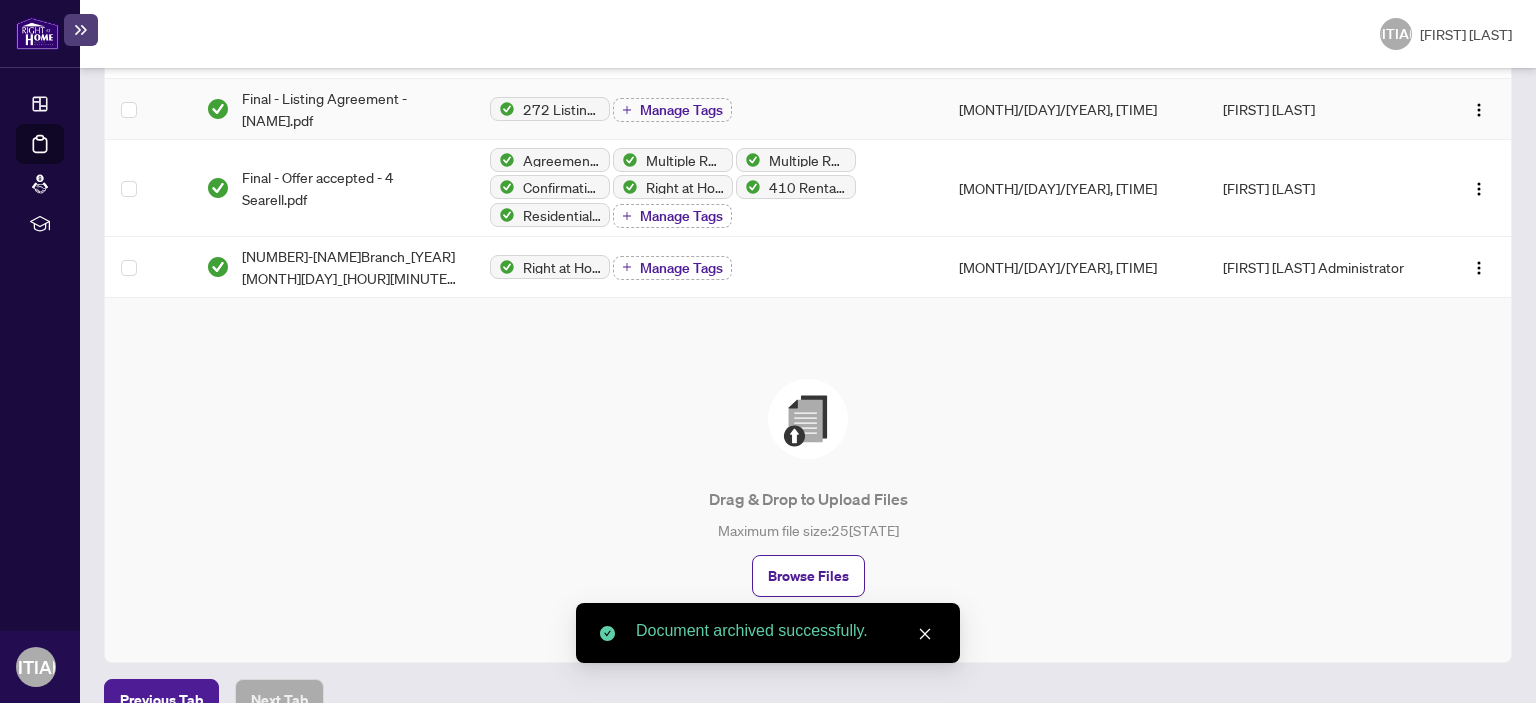scroll, scrollTop: 538, scrollLeft: 0, axis: vertical 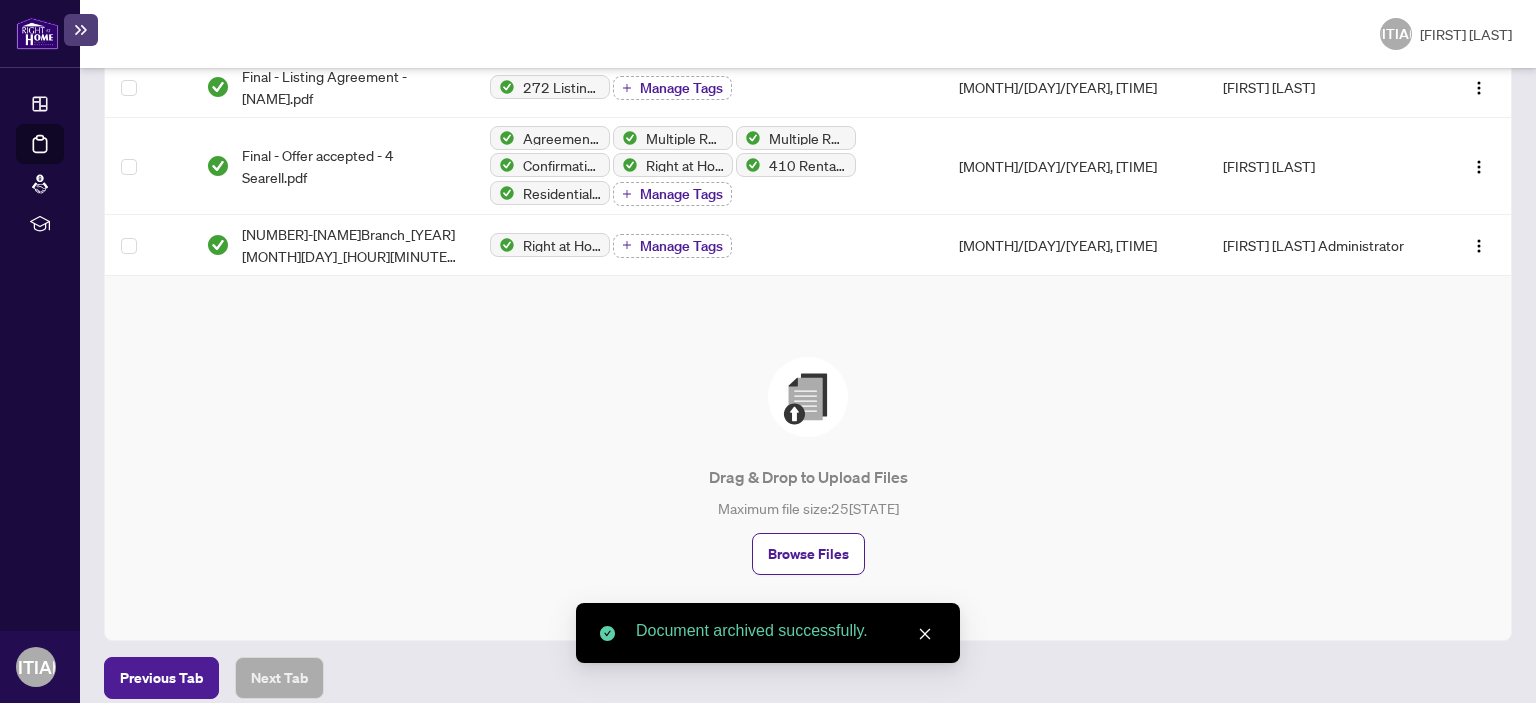 click on "Browse Files" at bounding box center [808, 554] 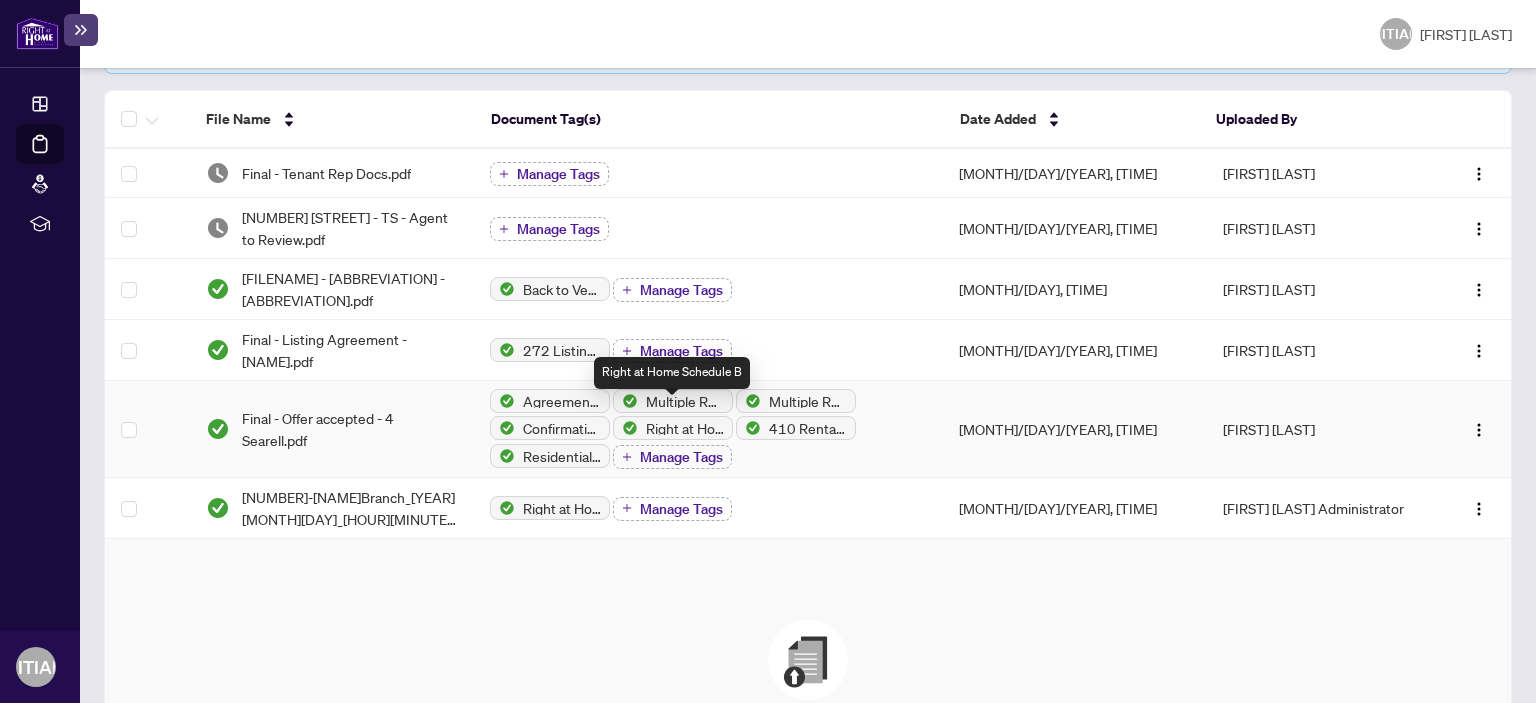 scroll, scrollTop: 321, scrollLeft: 0, axis: vertical 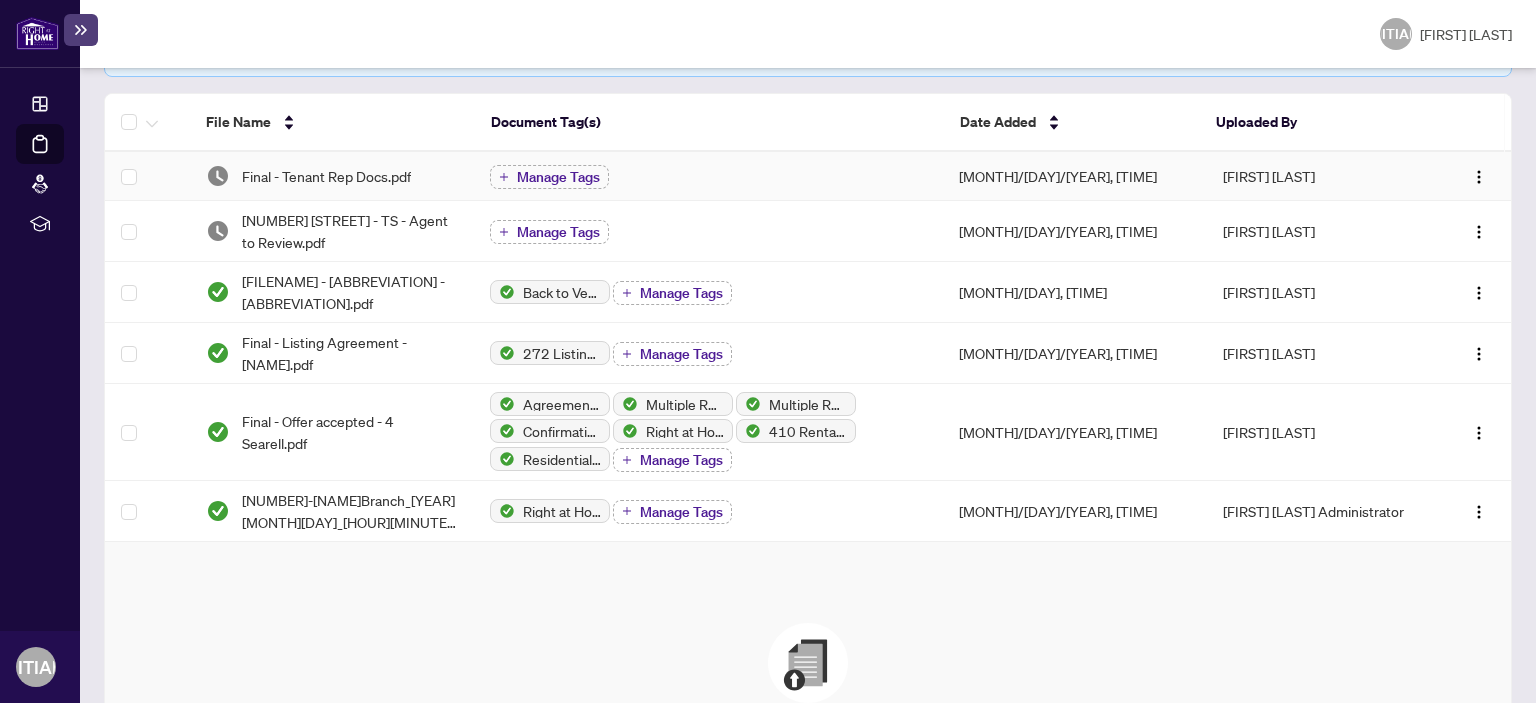 click on "Manage Tags" at bounding box center [558, 177] 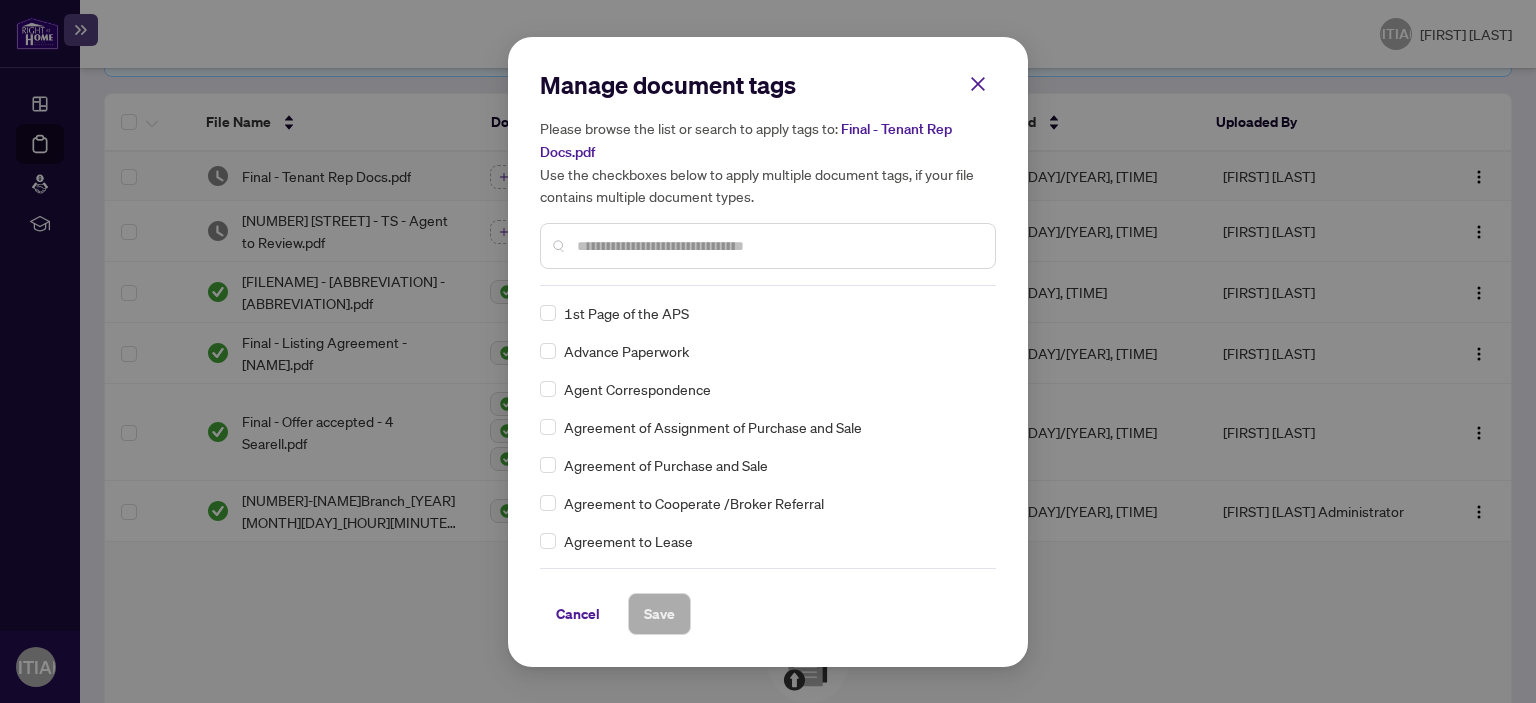 click at bounding box center [778, 246] 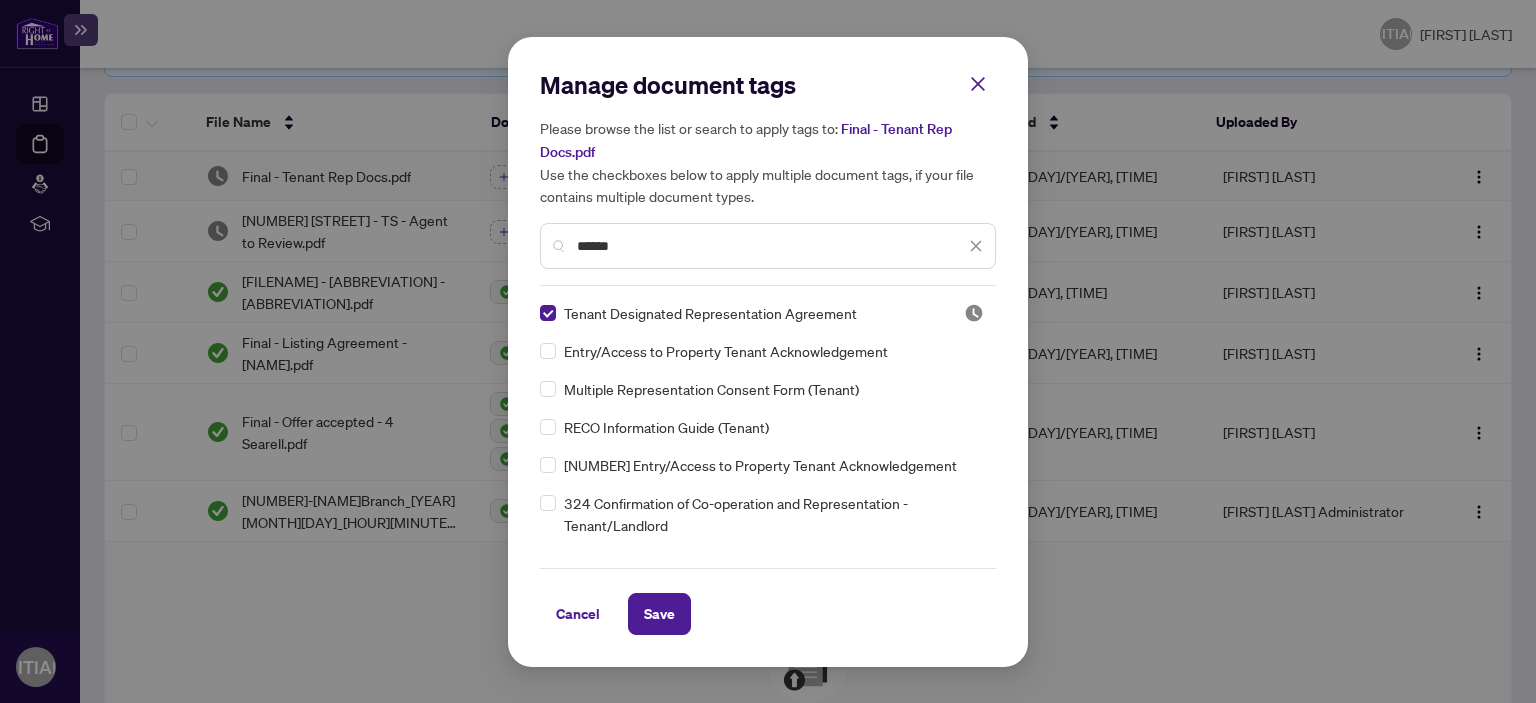 click on "******" at bounding box center (771, 246) 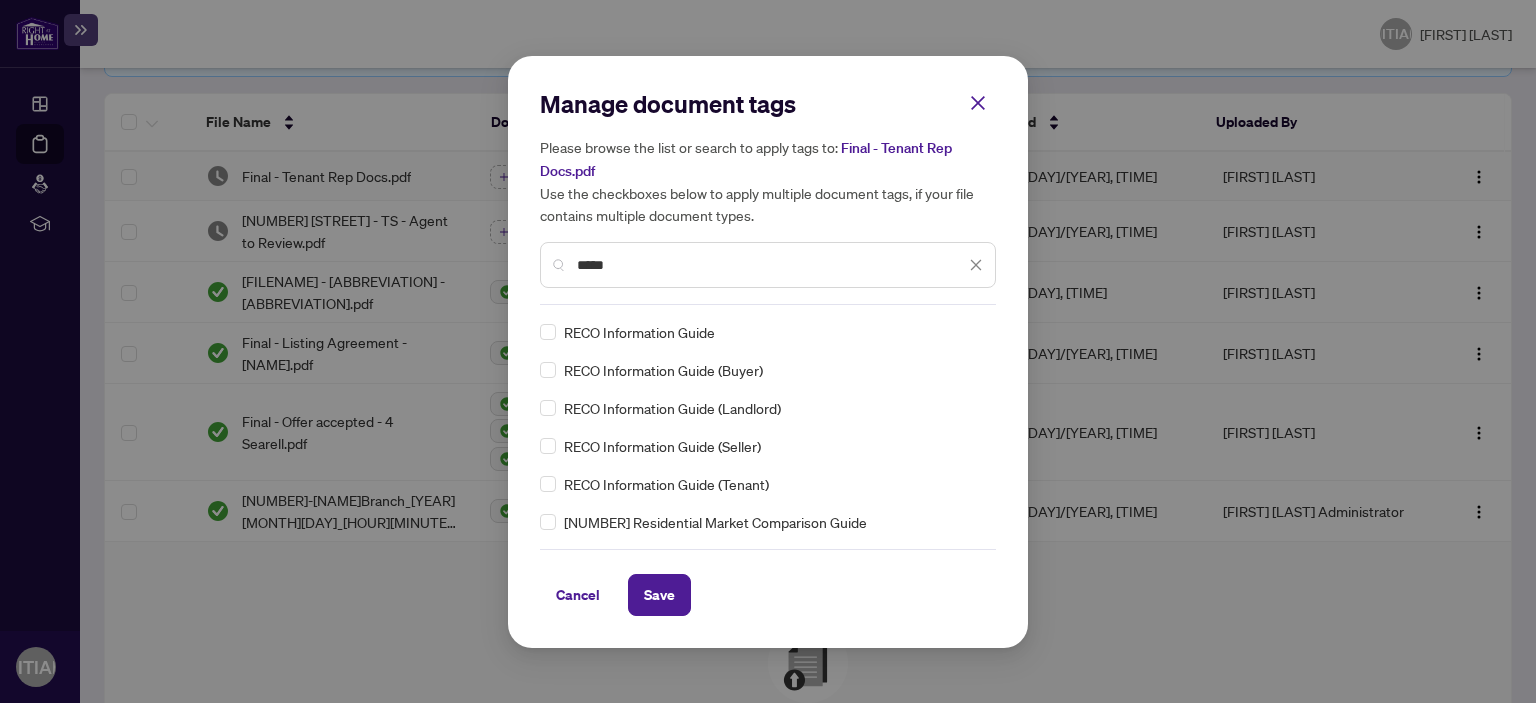 type on "*****" 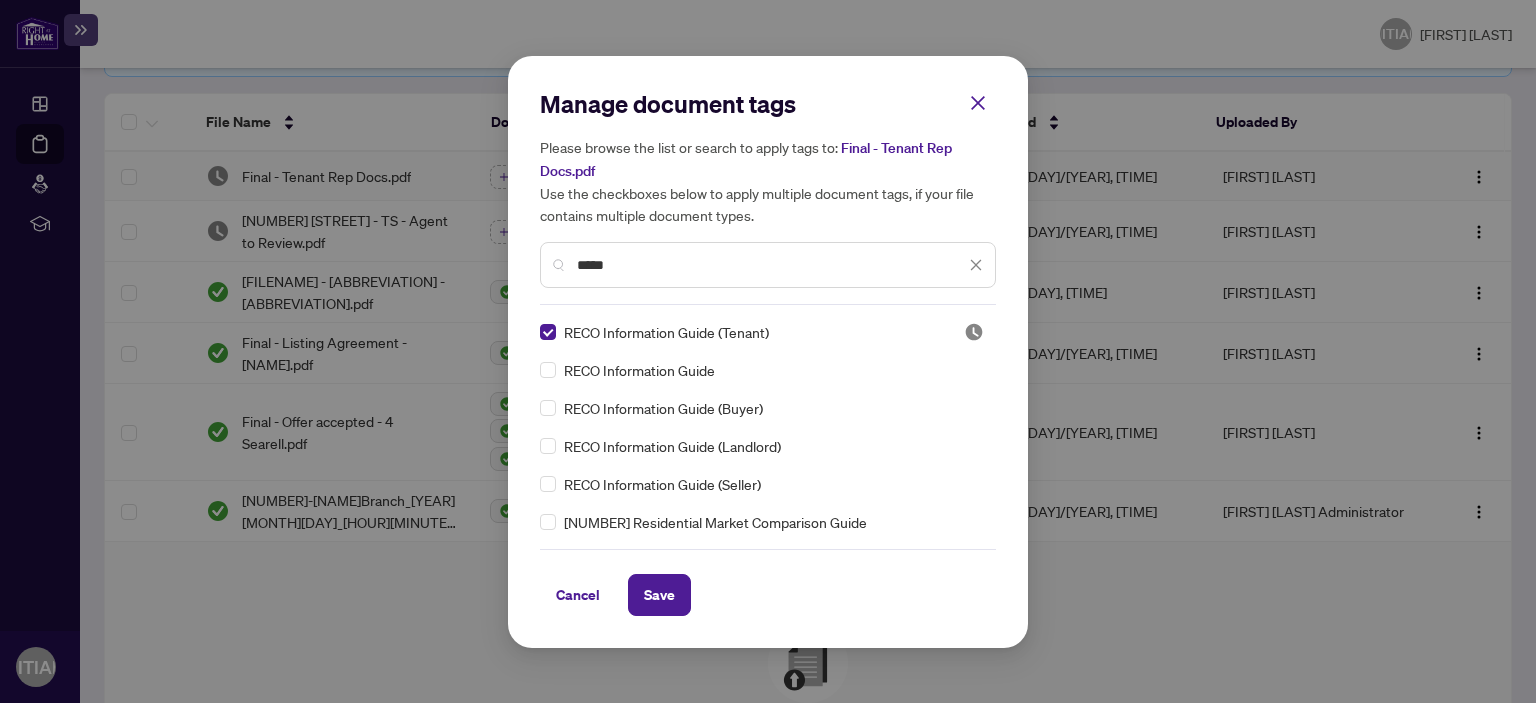 click on "Save" at bounding box center [659, 595] 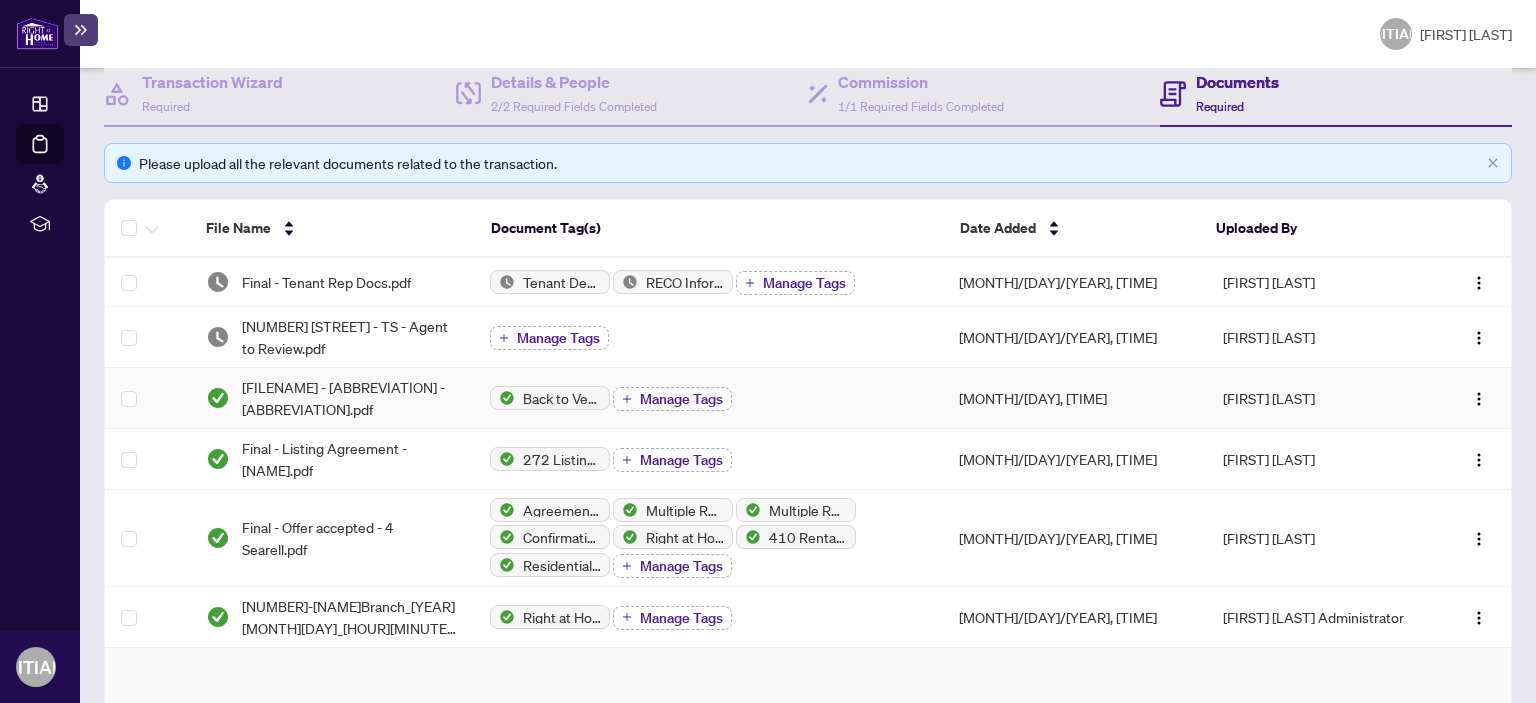 scroll, scrollTop: 163, scrollLeft: 0, axis: vertical 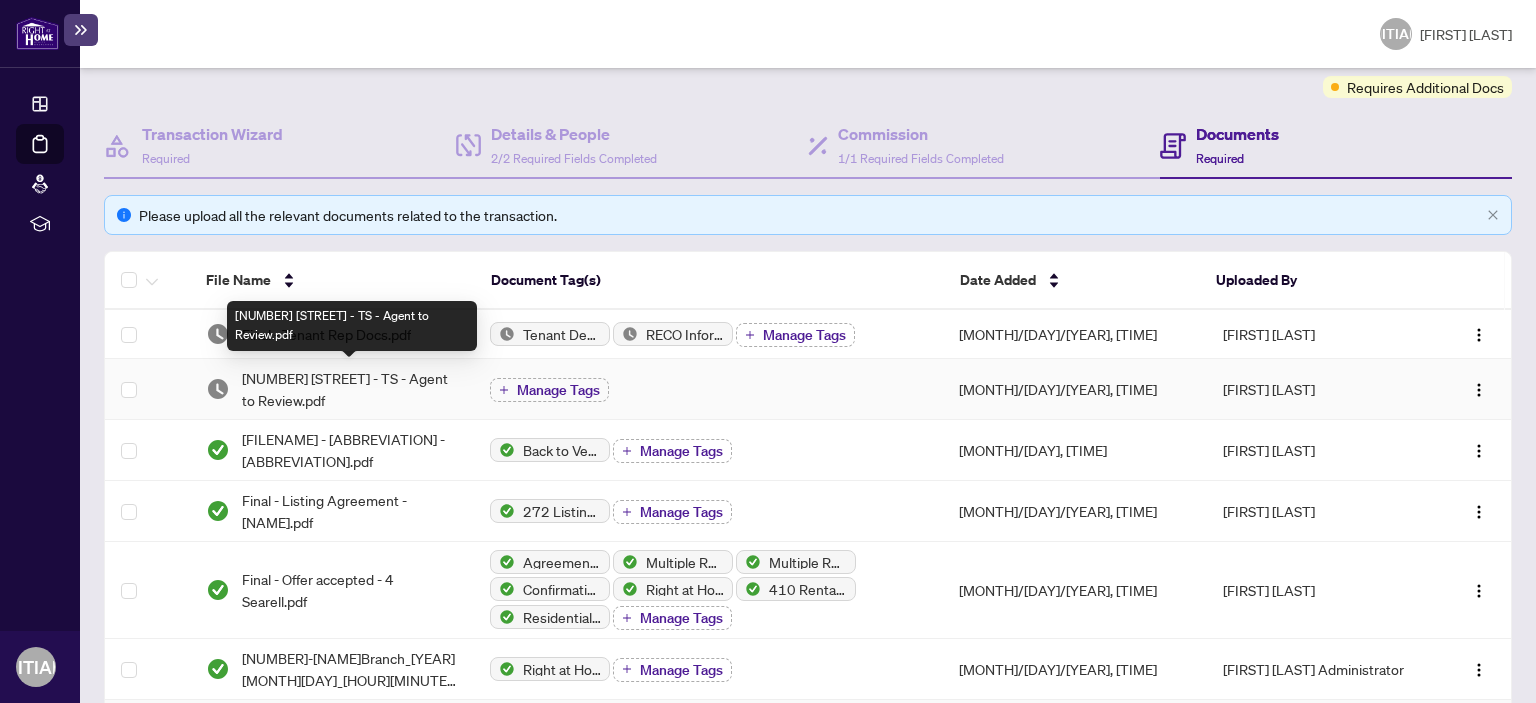 click on "[NUMBER] [STREET] - TS - Agent to Review.pdf" at bounding box center [350, 389] 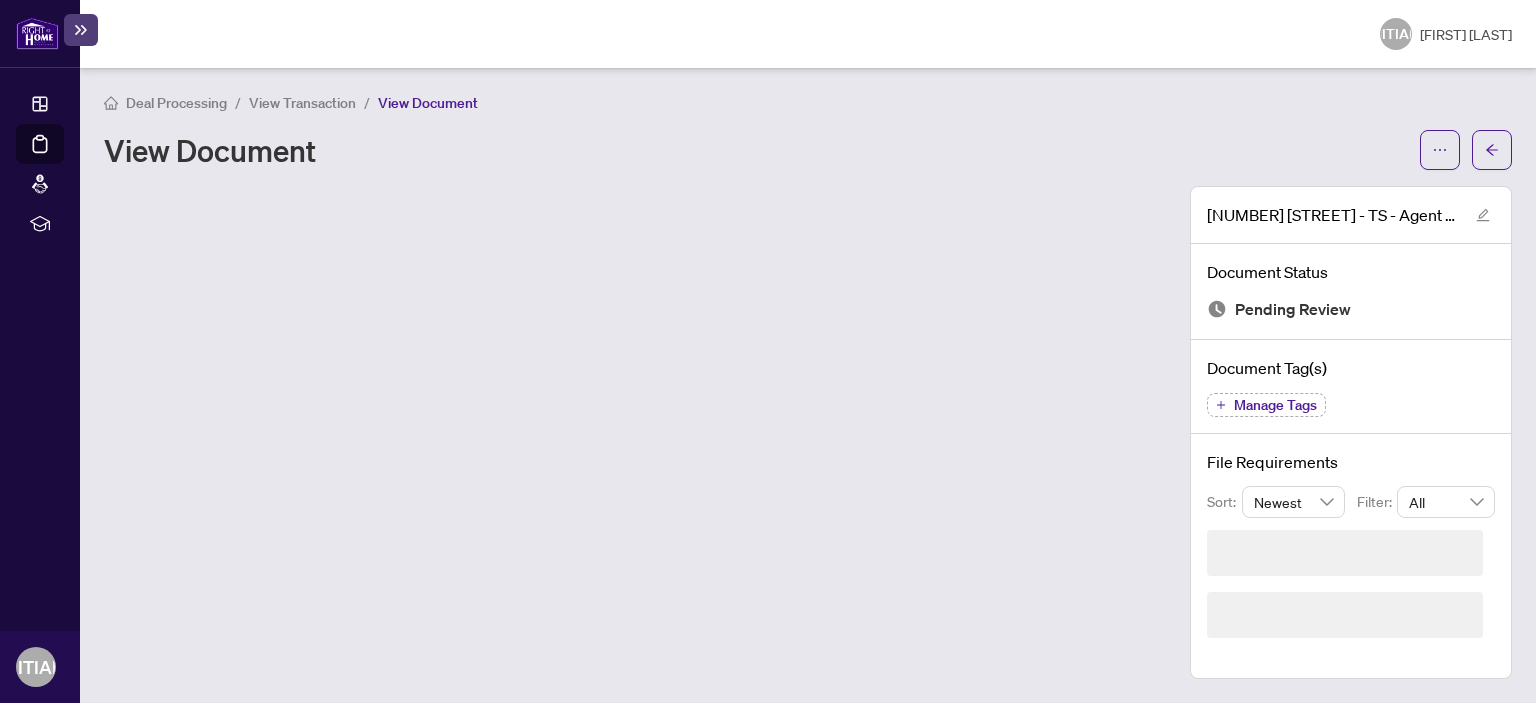 scroll, scrollTop: 0, scrollLeft: 0, axis: both 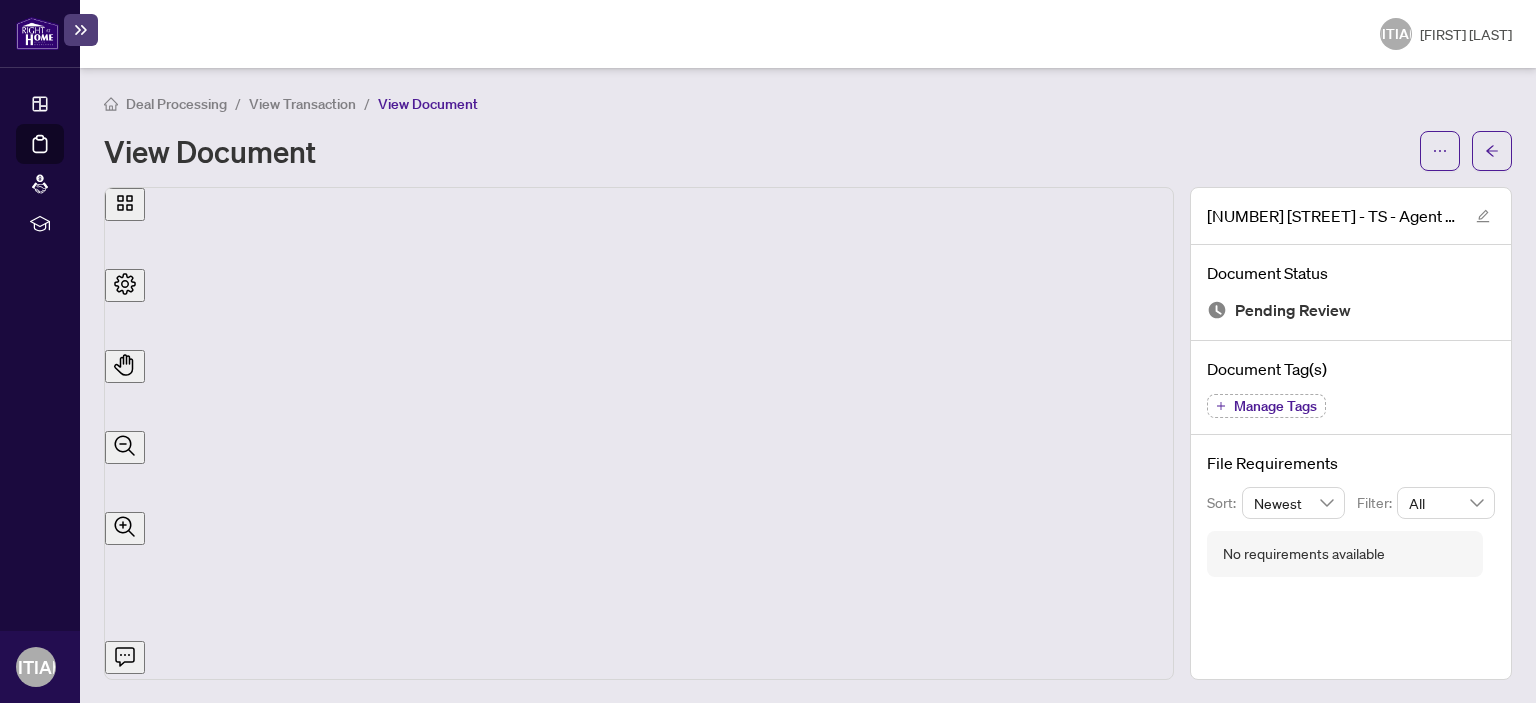 click at bounding box center [1440, 151] 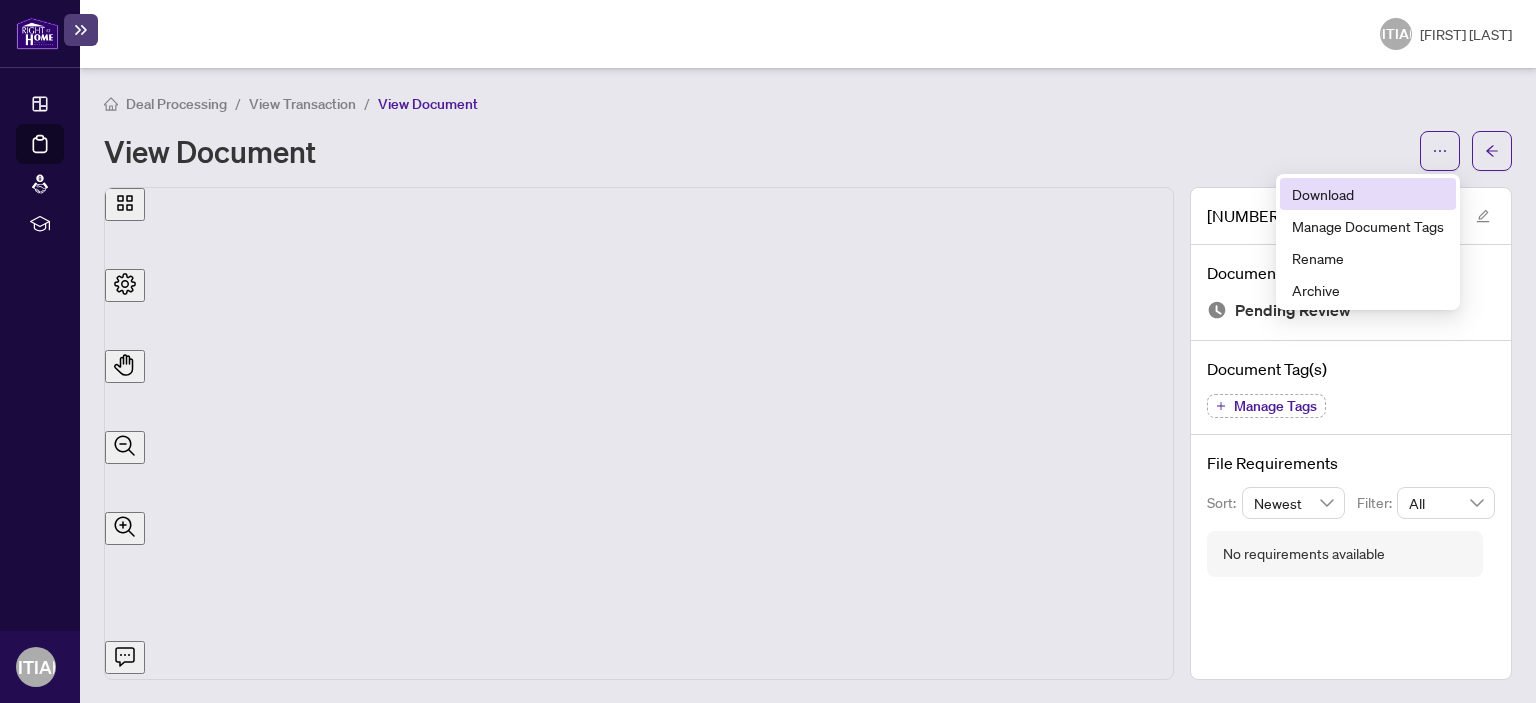 click on "Download" at bounding box center [1368, 194] 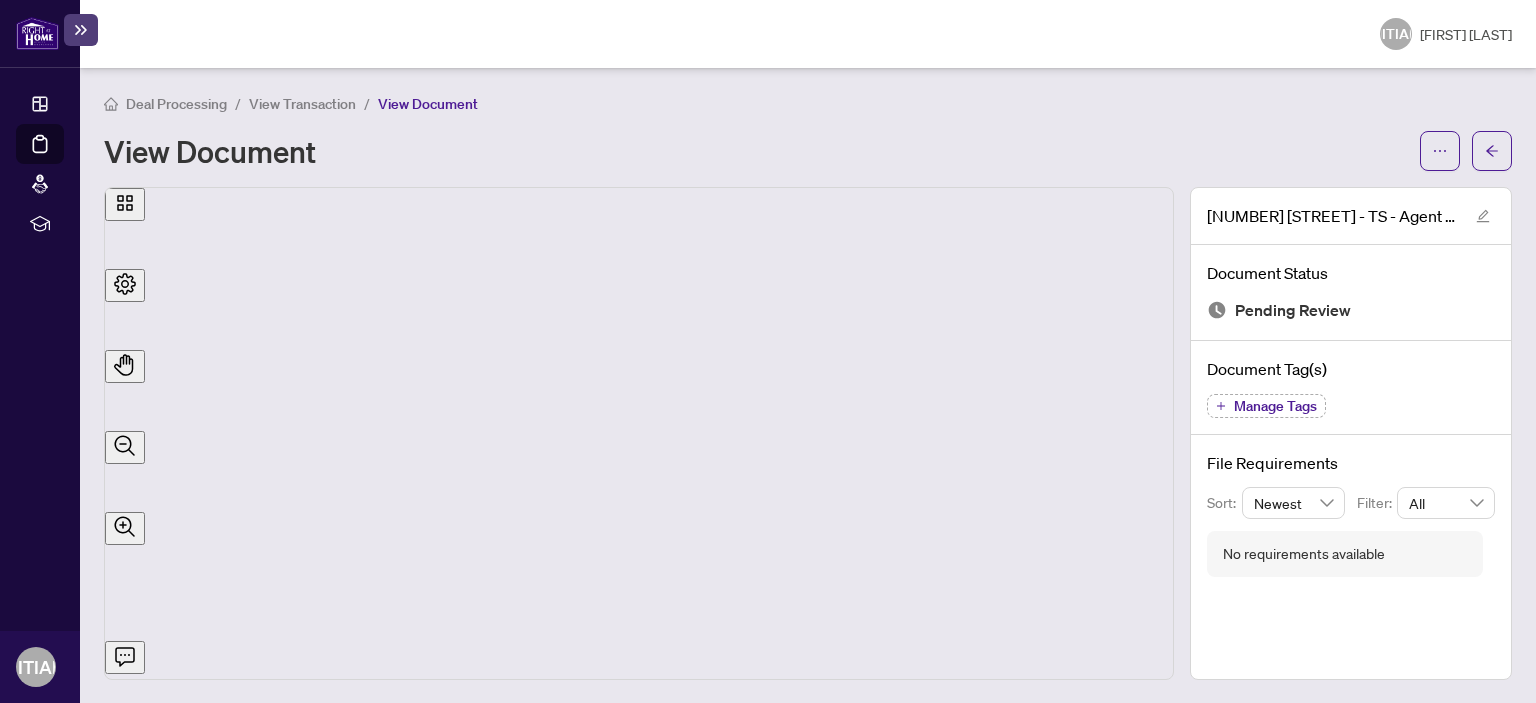 scroll, scrollTop: 0, scrollLeft: 0, axis: both 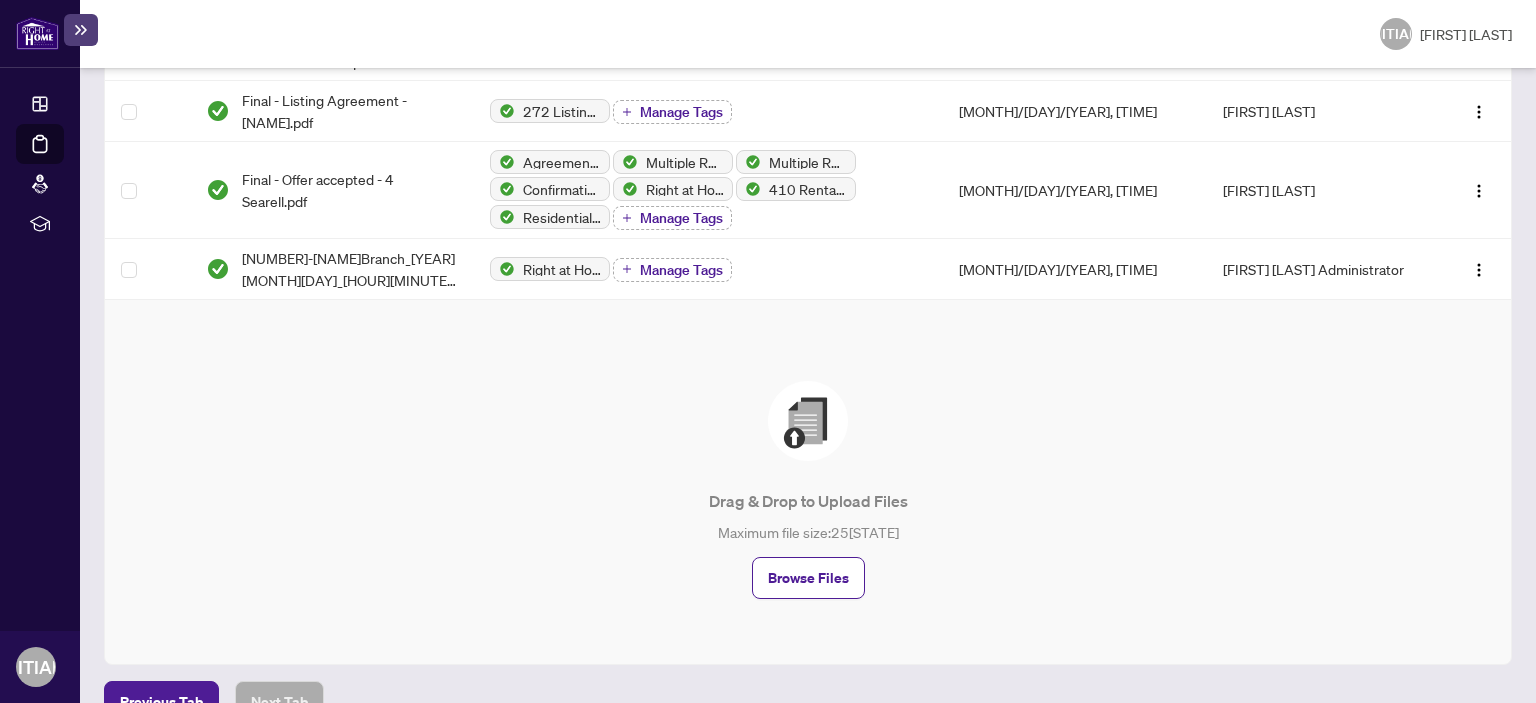 click on "Browse Files" at bounding box center (808, 578) 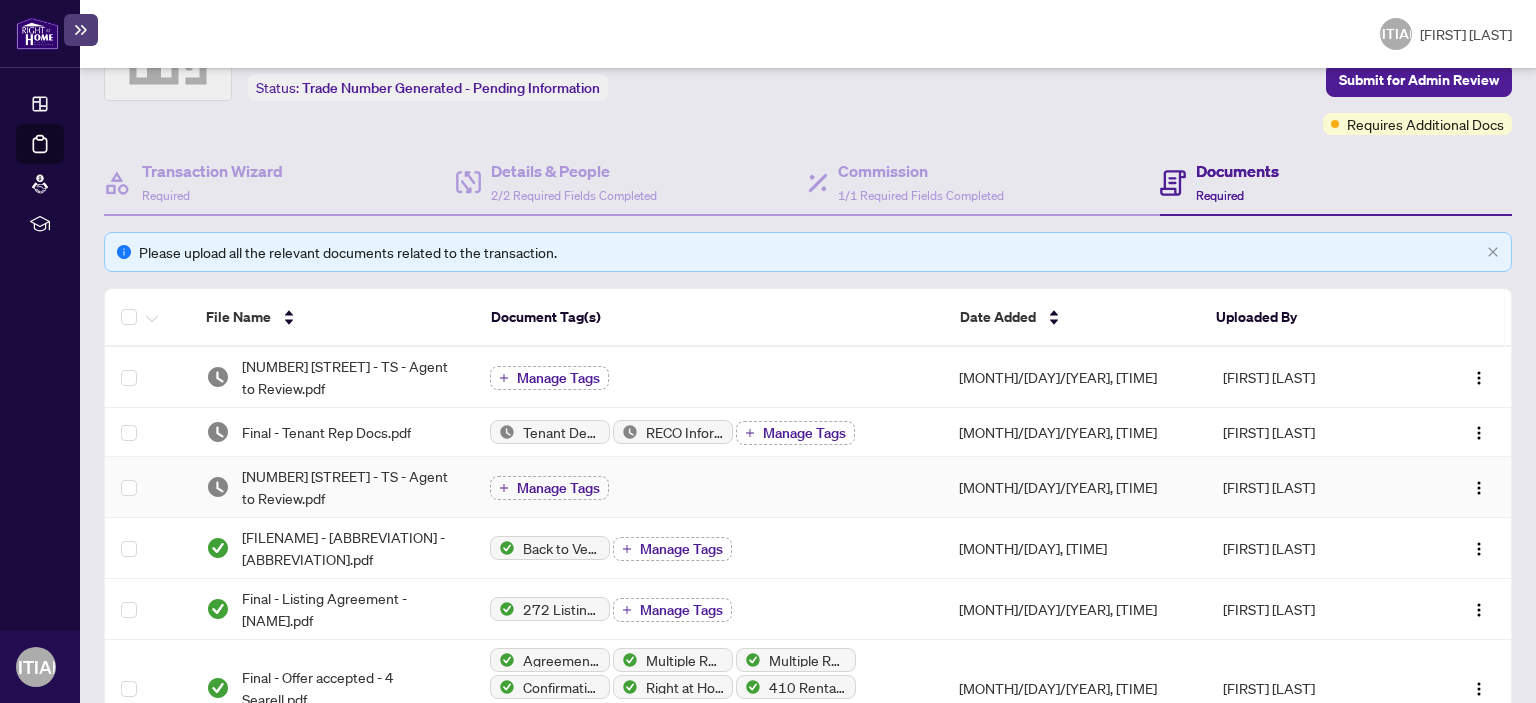 scroll, scrollTop: 124, scrollLeft: 0, axis: vertical 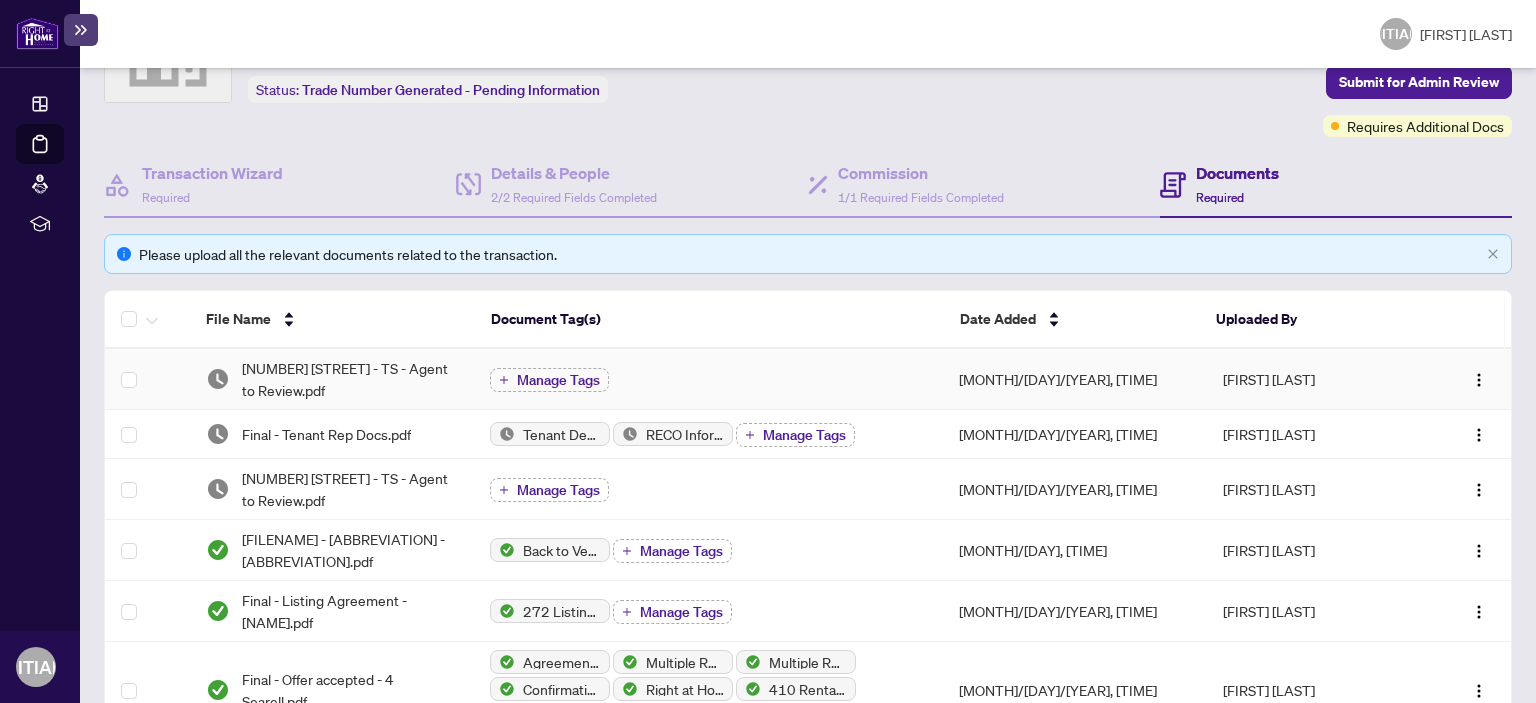 click on "Manage Tags" at bounding box center [558, 380] 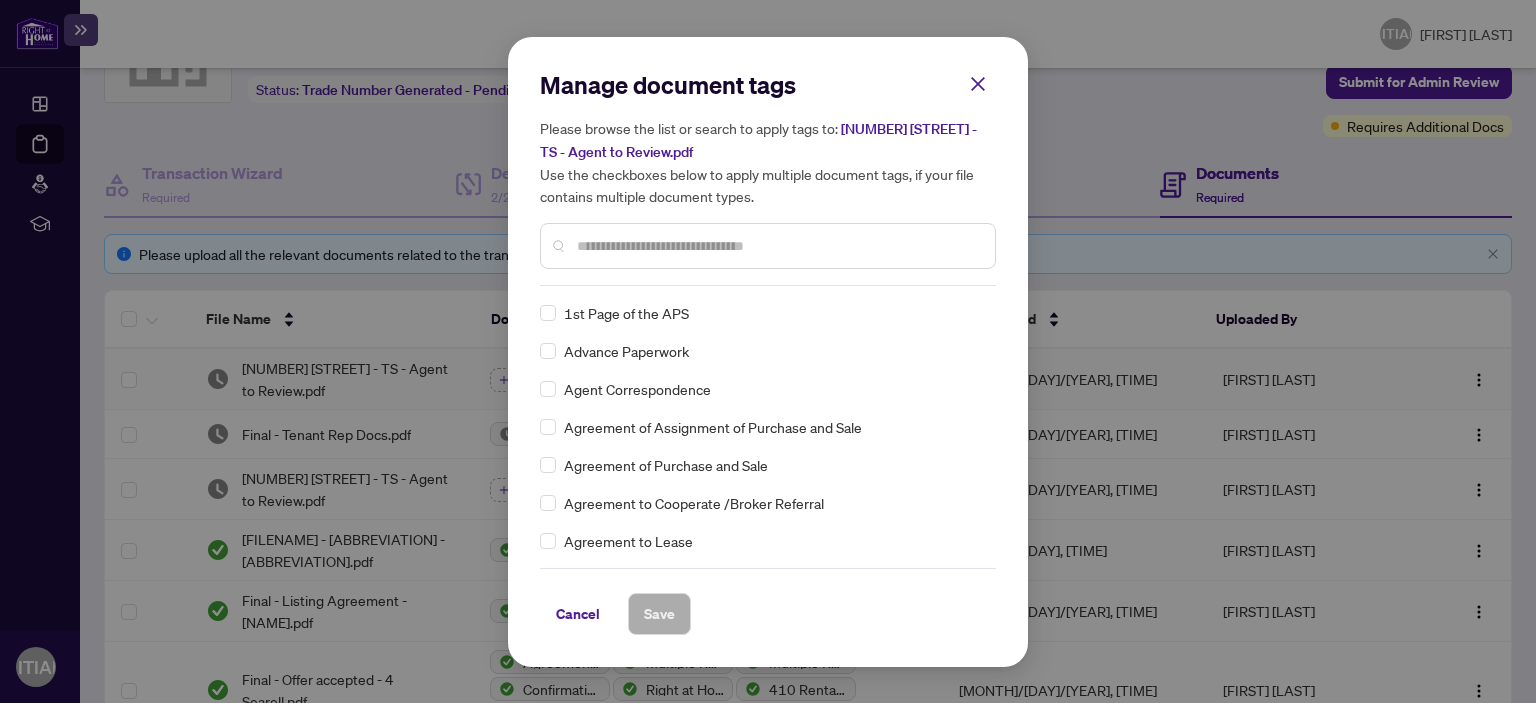 click at bounding box center (778, 246) 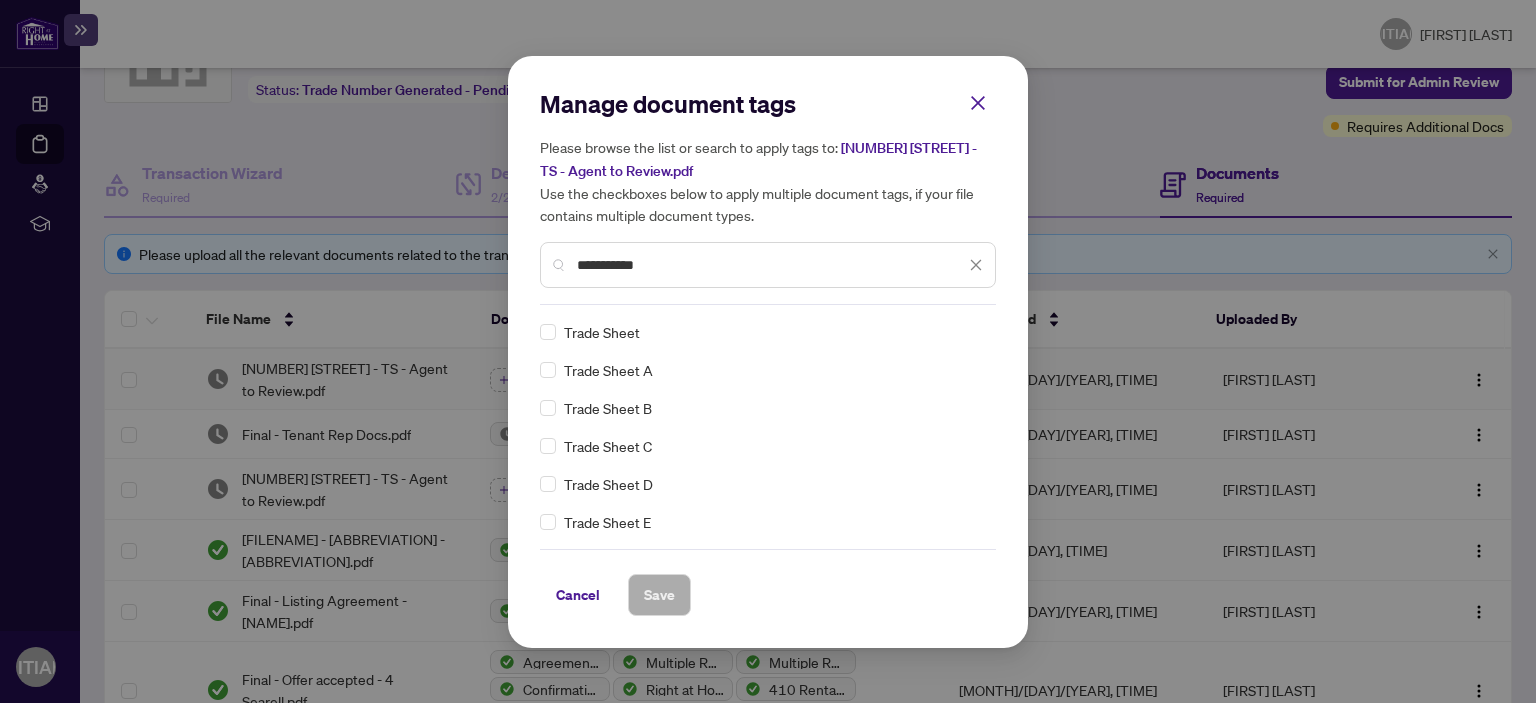 type on "**********" 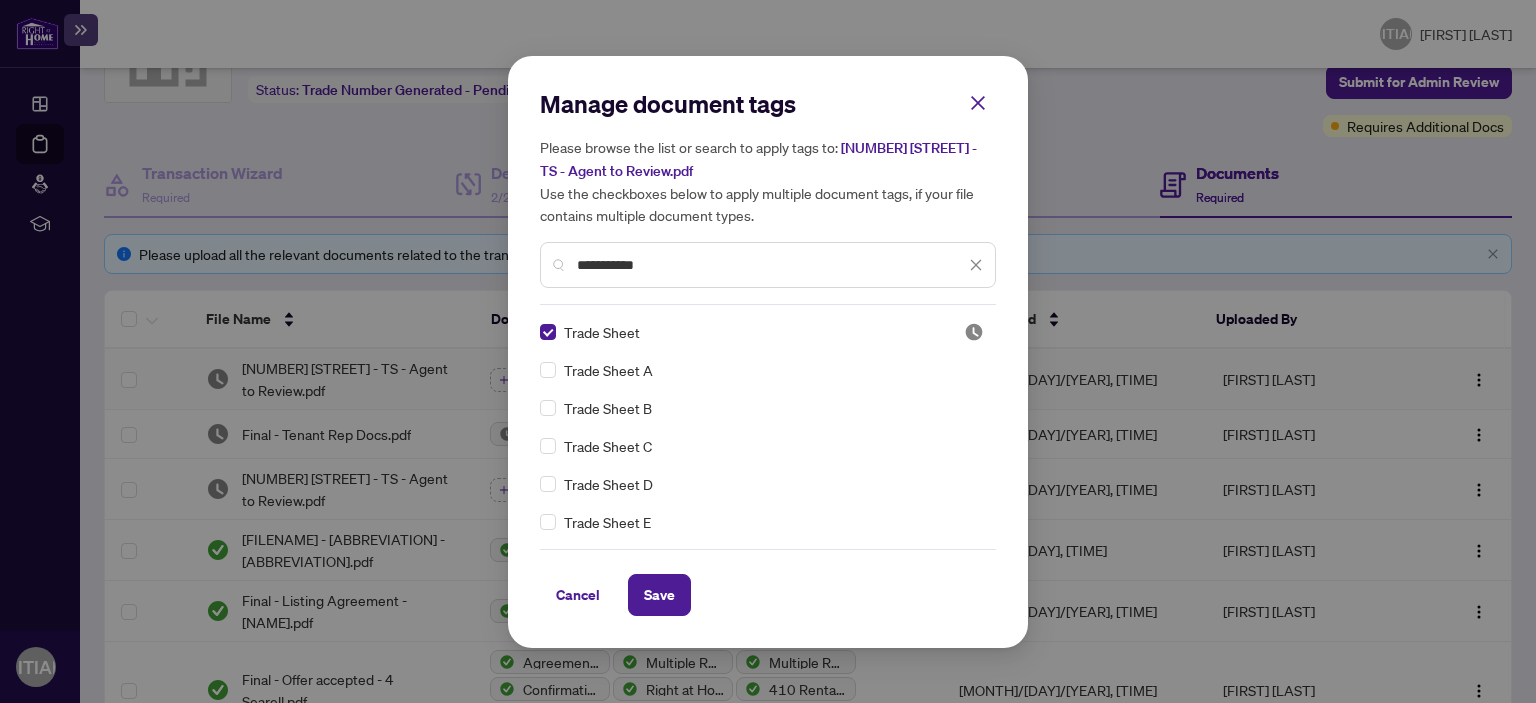 click on "Save" at bounding box center [659, 595] 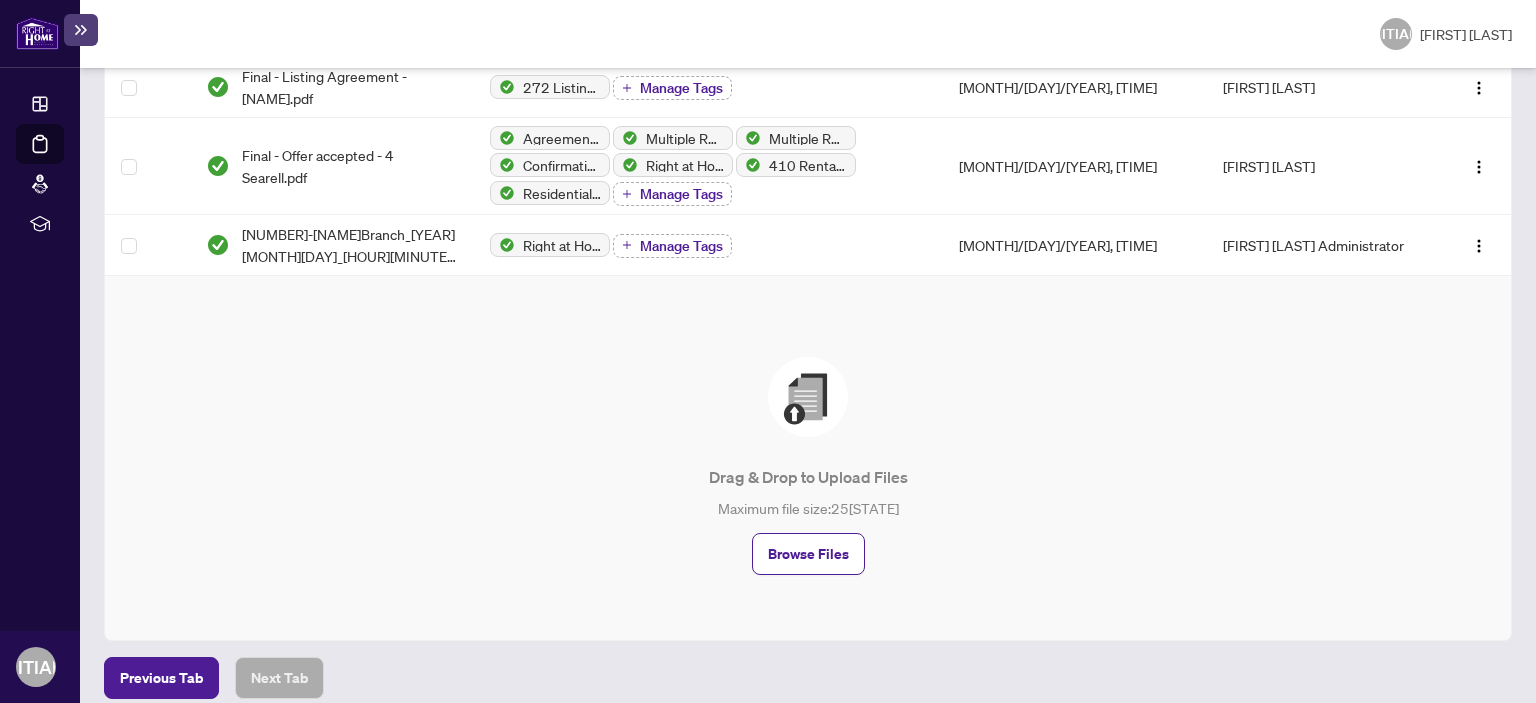 scroll, scrollTop: 0, scrollLeft: 0, axis: both 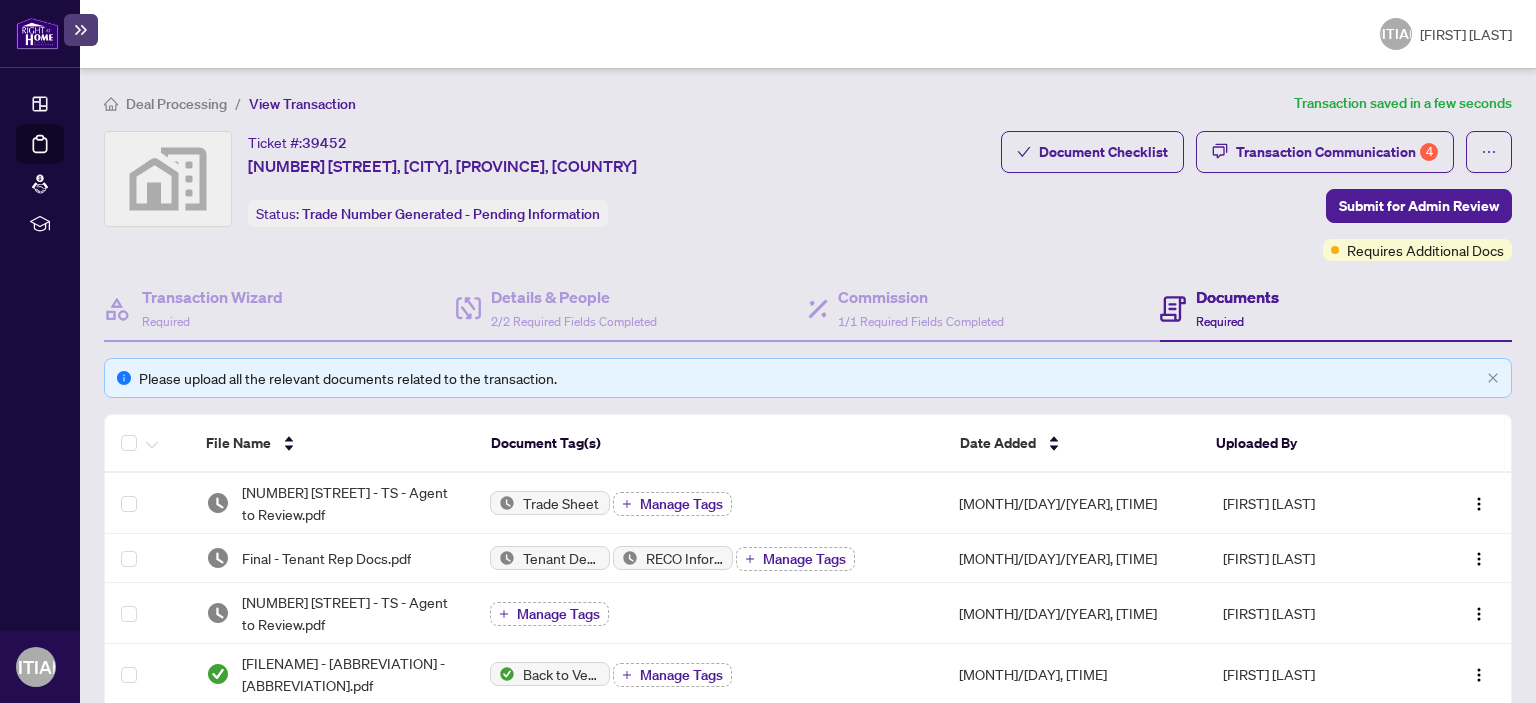click on "Submit for Admin Review" at bounding box center [1419, 206] 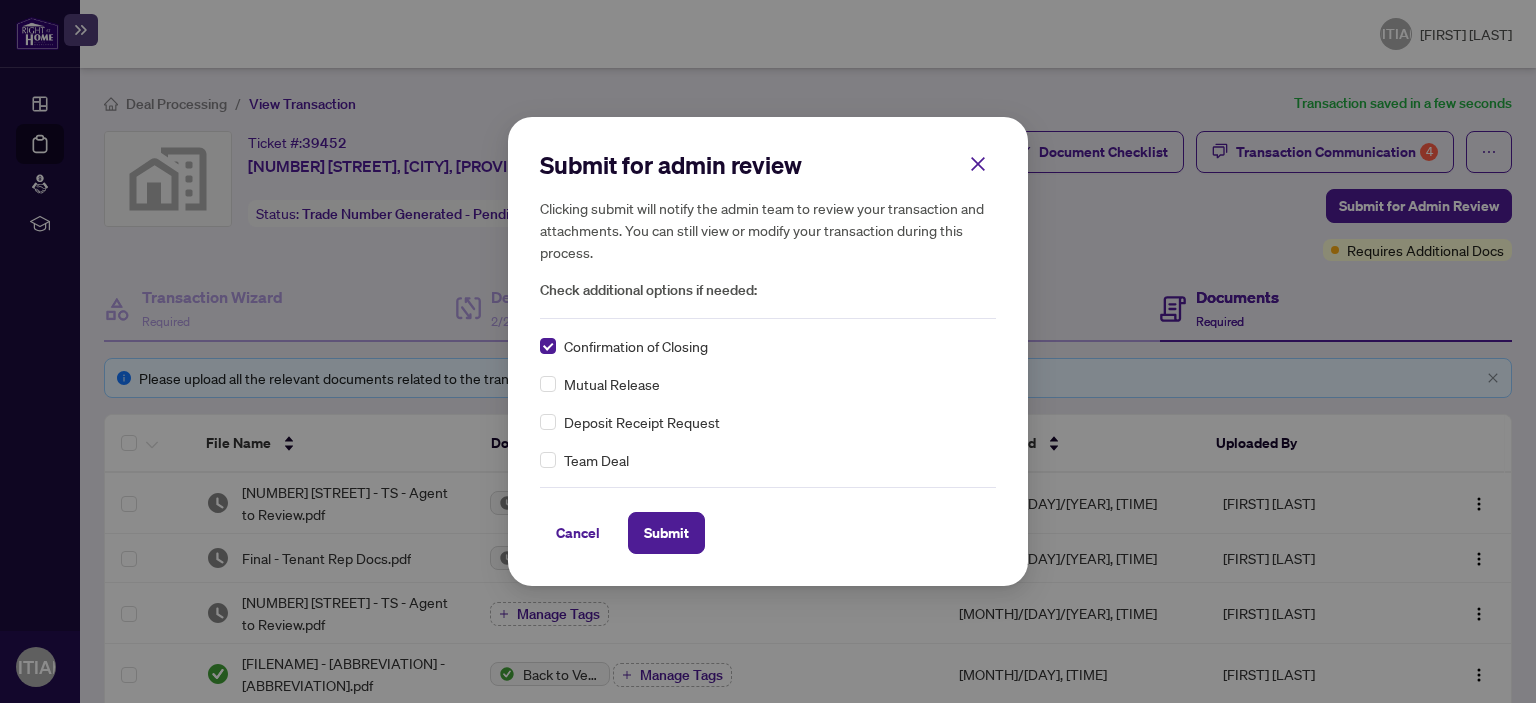 click on "Submit" at bounding box center (0, 0) 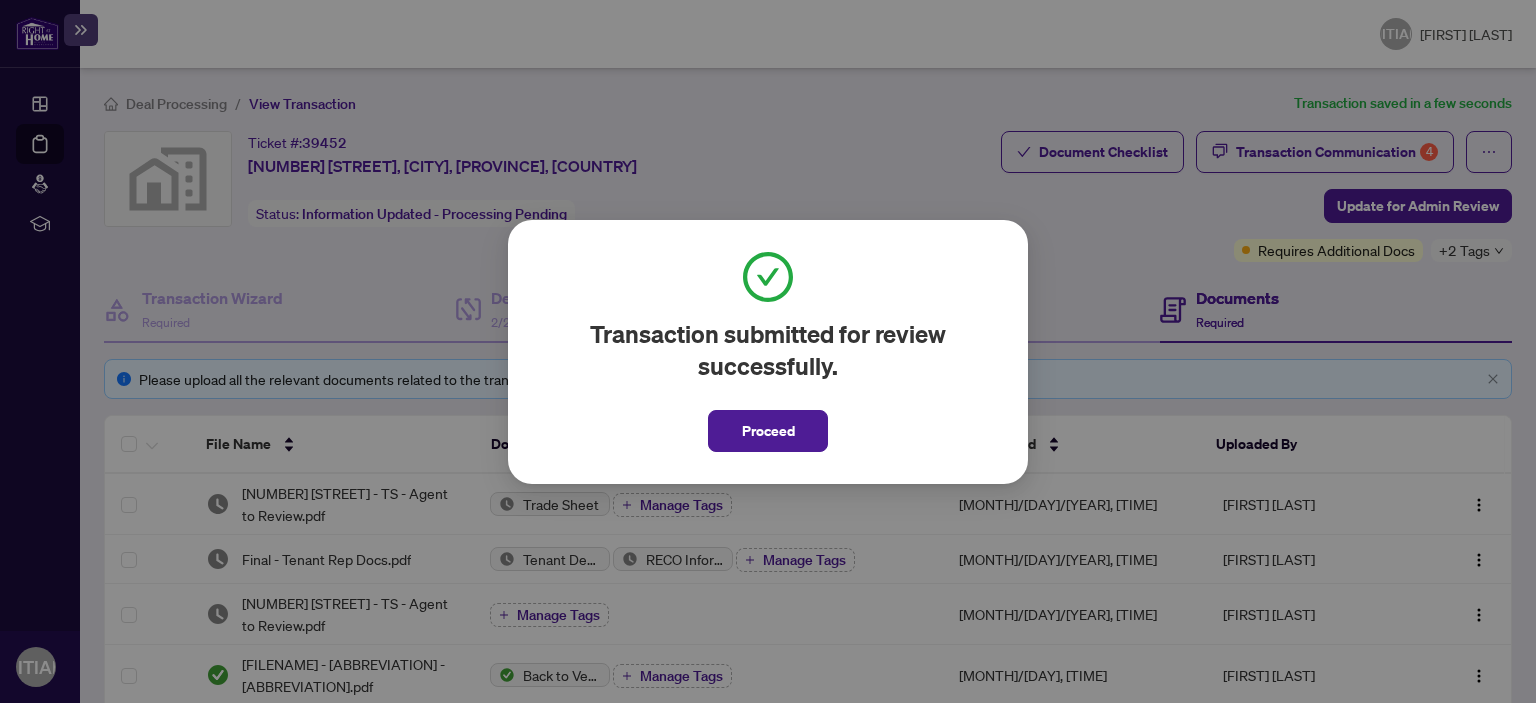 click on "Proceed" at bounding box center [768, 431] 